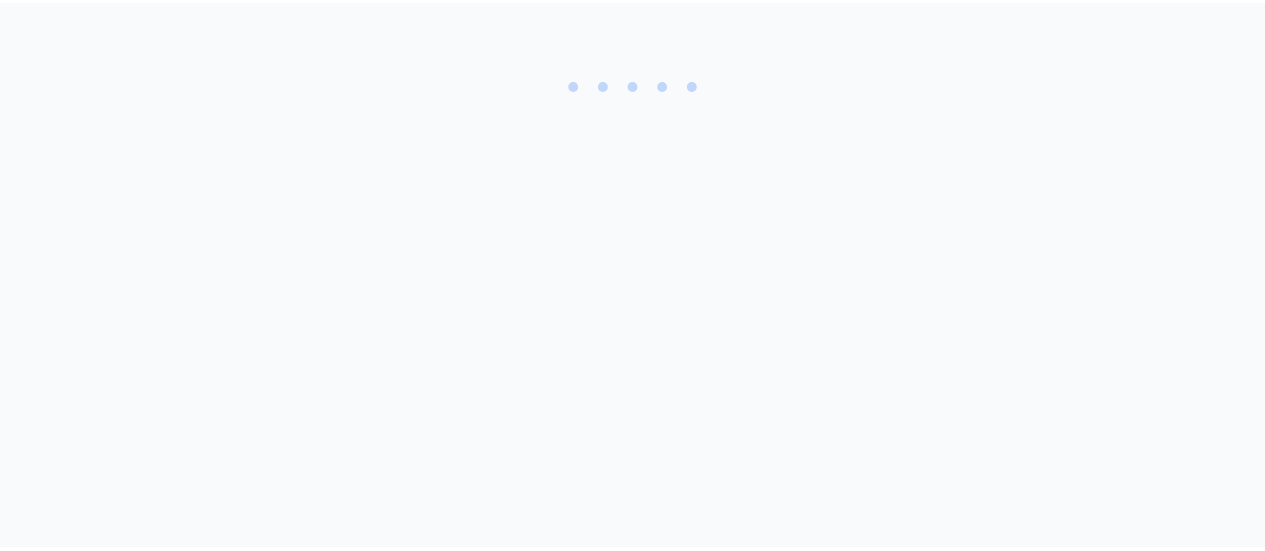scroll, scrollTop: 0, scrollLeft: 0, axis: both 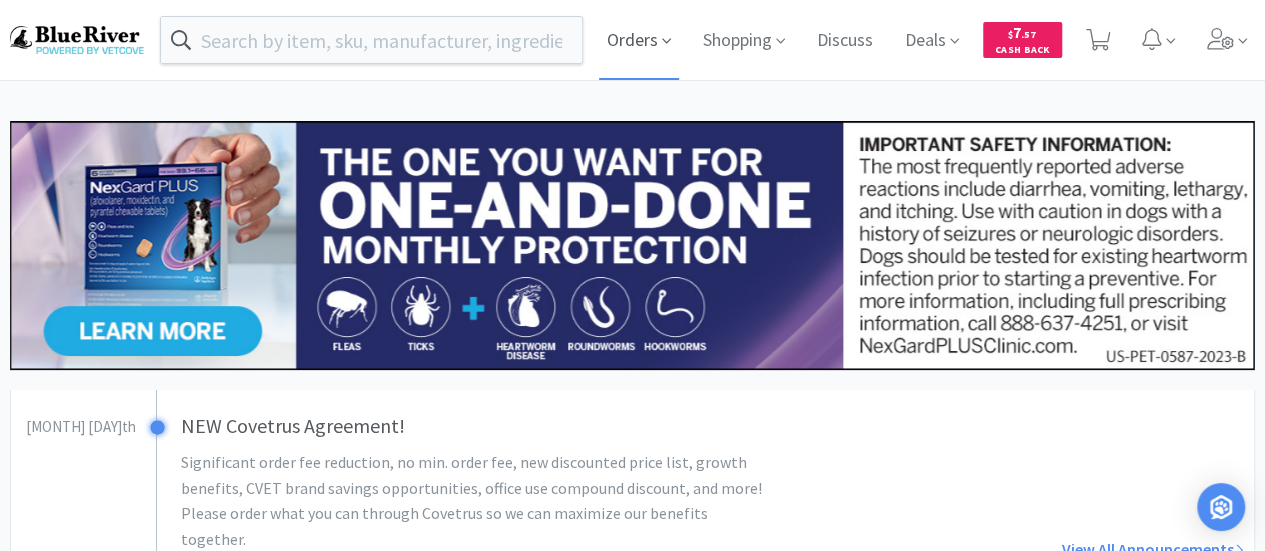 click on "Orders" at bounding box center [639, 40] 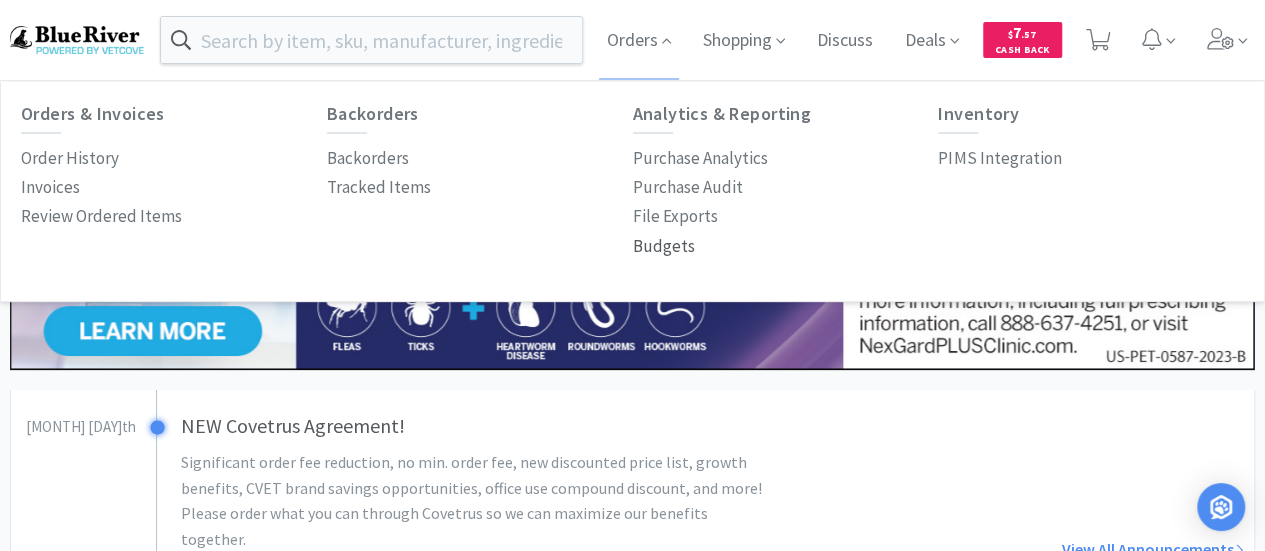 click on "Budgets" at bounding box center (664, 246) 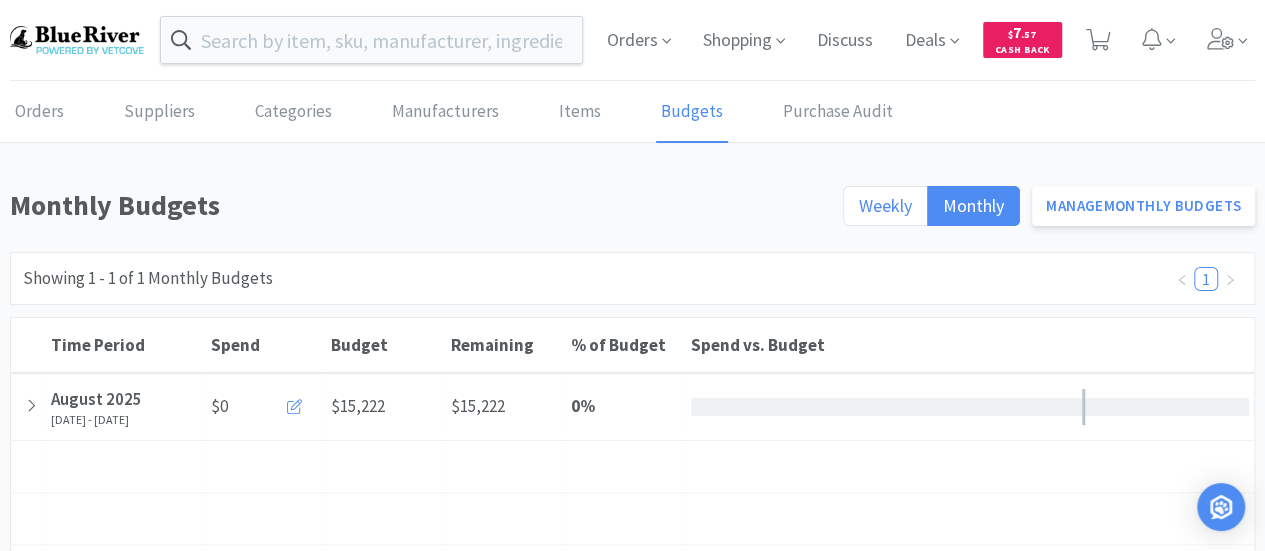 click on "Weekly" at bounding box center (885, 205) 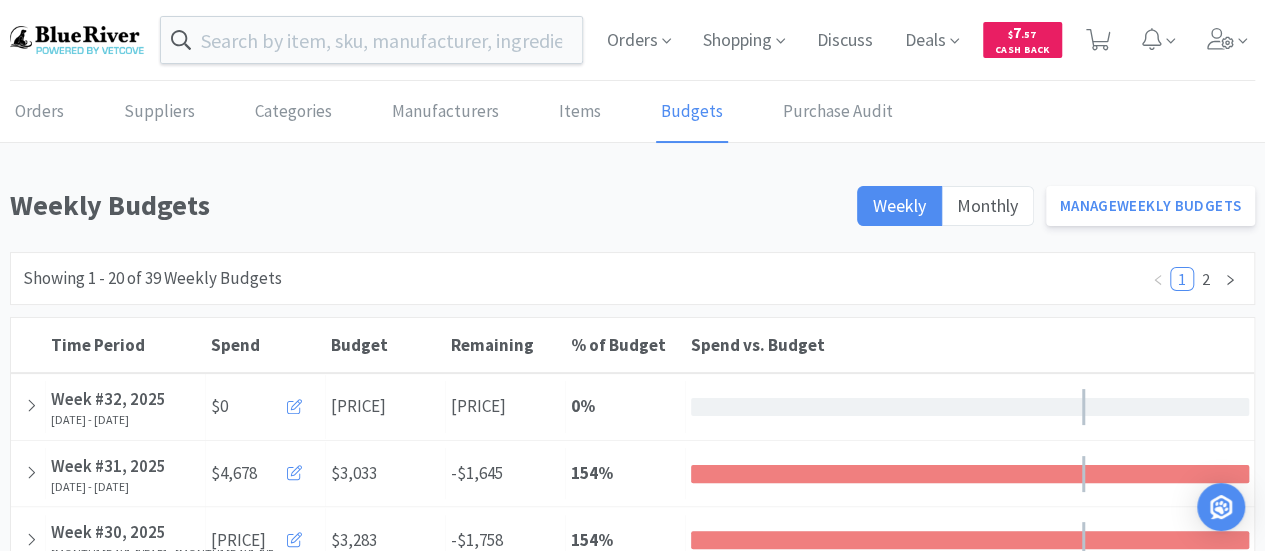 click on "Showing [NUMBER] - [NUMBER] of [NUMBER] Weekly Budgets [NUMBER] [NUMBER]" at bounding box center [632, 278] 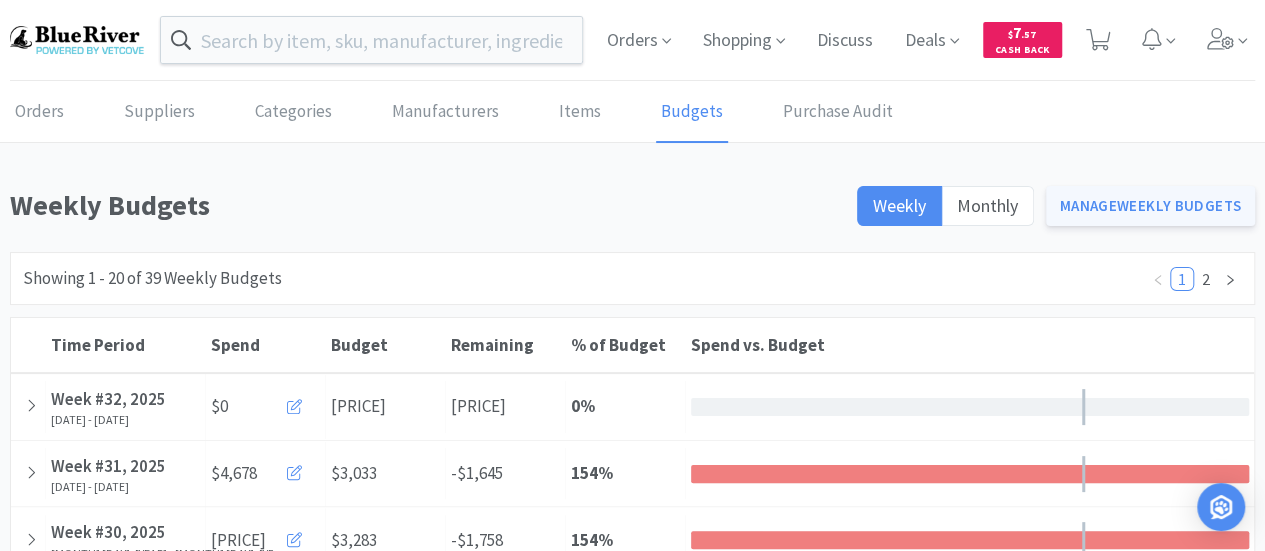 click on "Manage  Weekly Budgets" at bounding box center (1151, 206) 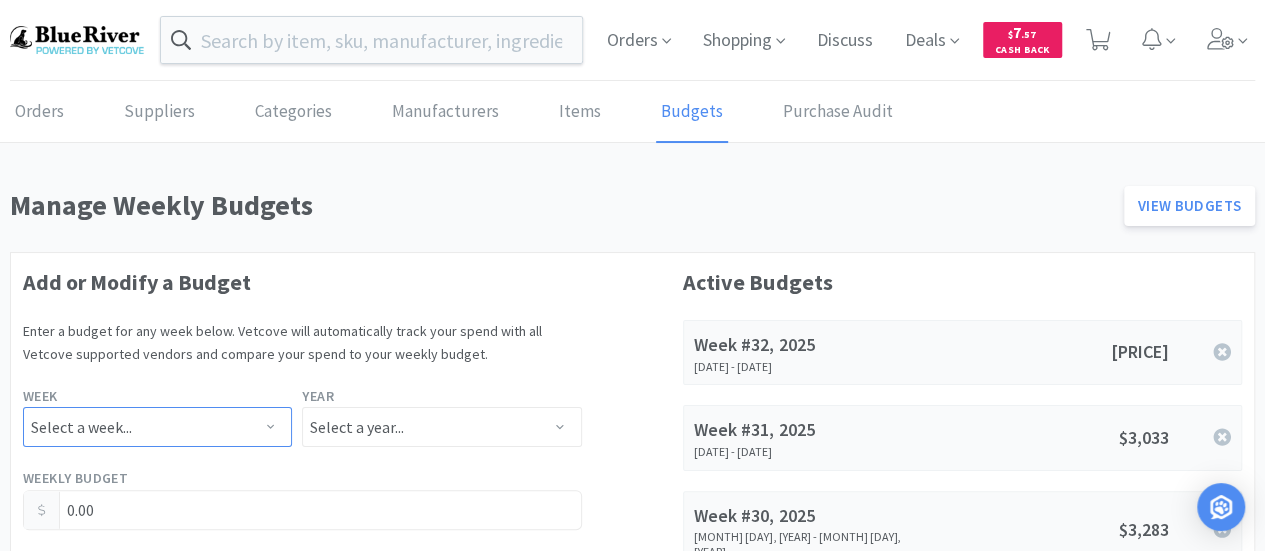 click on "Select a week... Week [NUMBER] ([MONTH][DAY]th - [MONTH][DAY]th) Week [NUMBER] ([MONTH][DAY]th - [MONTH][DAY]th) Week [NUMBER] ([MONTH][DAY]th - [MONTH][DAY]th) Week [NUMBER] ([MONTH][DAY]th - [MONTH][DAY]th) Week [NUMBER] ([MONTH][DAY]th - [MONTH][DAY]nd) Week [NUMBER] ([MONTH][DAY]rd - [MONTH][DAY]th) Week [NUMBER] ([MONTH][DAY]th - [MONTH][DAY]th) Week [NUMBER] ([MONTH][DAY]th - [MONTH][DAY]rd) Week [NUMBER] ([MONTH][DAY]th - [MONTH][DAY]nd) Week [NUMBER] ([MONTH][DAY]rd - [MONTH][DAY]th) Week [NUMBER] ([MONTH][DAY]th - [MONTH][DAY]th) Week [NUMBER] ([MONTH][DAY]th - [MONTH][DAY]th) Week [NUMBER] ([MONTH][DAY]th - [MONTH][DAY]th) Week [NUMBER] ([MONTH][DAY]st - [MONTH][DAY]th) Week [NUMBER] ([MONTH][DAY]th - [MONTH][DAY]th) Week [NUMBER] ([MONTH][DAY]th - [MONTH][DAY]th) Week [NUMBER] ([MONTH][DAY]st - [MONTH][DAY]th) Week [NUMBER] ([MONTH][DAY]th - [MONTH][DAY]th) Week [NUMBER] ([MONTH][DAY]th - [MONTH][DAY]th) Week [NUMBER] ([MONTH][DAY]th - [MONTH][DAY]th) Week [NUMBER] ([MONTH][DAY]th - [MONTH][DAY]st) Week [NUMBER] ([MONTH][DAY]th - [MONTH][DAY]st) Week [NUMBER] ([MONTH][DAY]nd - [MONTH][DAY]st) Week [NUMBER] ([MONTH][DAY]nd - [MONTH][DAY]st) Week [NUMBER] ([MONTH][DAY]th - [MONTH][DAY]nd) Week [NUMBER] ([MONTH][DAY]th - [MONTH][DAY]nd) Week [NUMBER] ([MONTH][DAY]th - [MONTH][DAY]nd) Week [NUMBER] ([MONTH][DAY]th - [MONTH][DAY]nd) Week [NUMBER] ([MONTH][DAY]th - [MONTH][DAY]rd) Week [NUMBER] ([MONTH][DAY]th - [MONTH][DAY]rd) Week [NUMBER] ([MONTH][DAY]th - [MONTH][DAY]rd) Week [NUMBER] ([MONTH][DAY]th - [MONTH][DAY]th) Week [NUMBER] ([MONTH][DAY]th - [MONTH][DAY]th) Week [NUMBER] ([MONTH][DAY]th - [MONTH][DAY]th)" at bounding box center [157, 427] 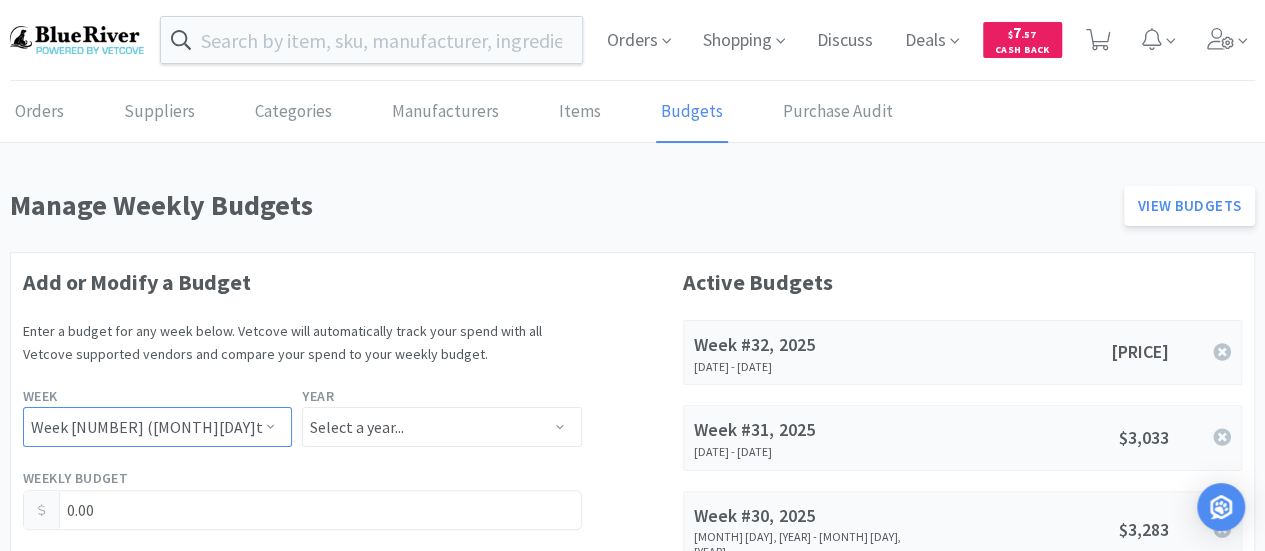 click on "Select a week... Week [NUMBER] ([MONTH][DAY]th - [MONTH][DAY]th) Week [NUMBER] ([MONTH][DAY]th - [MONTH][DAY]th) Week [NUMBER] ([MONTH][DAY]th - [MONTH][DAY]th) Week [NUMBER] ([MONTH][DAY]th - [MONTH][DAY]th) Week [NUMBER] ([MONTH][DAY]th - [MONTH][DAY]nd) Week [NUMBER] ([MONTH][DAY]rd - [MONTH][DAY]th) Week [NUMBER] ([MONTH][DAY]th - [MONTH][DAY]th) Week [NUMBER] ([MONTH][DAY]th - [MONTH][DAY]rd) Week [NUMBER] ([MONTH][DAY]th - [MONTH][DAY]nd) Week [NUMBER] ([MONTH][DAY]rd - [MONTH][DAY]th) Week [NUMBER] ([MONTH][DAY]th - [MONTH][DAY]th) Week [NUMBER] ([MONTH][DAY]th - [MONTH][DAY]th) Week [NUMBER] ([MONTH][DAY]th - [MONTH][DAY]th) Week [NUMBER] ([MONTH][DAY]st - [MONTH][DAY]th) Week [NUMBER] ([MONTH][DAY]th - [MONTH][DAY]th) Week [NUMBER] ([MONTH][DAY]th - [MONTH][DAY]th) Week [NUMBER] ([MONTH][DAY]st - [MONTH][DAY]th) Week [NUMBER] ([MONTH][DAY]th - [MONTH][DAY]th) Week [NUMBER] ([MONTH][DAY]th - [MONTH][DAY]th) Week [NUMBER] ([MONTH][DAY]th - [MONTH][DAY]th) Week [NUMBER] ([MONTH][DAY]th - [MONTH][DAY]st) Week [NUMBER] ([MONTH][DAY]th - [MONTH][DAY]st) Week [NUMBER] ([MONTH][DAY]nd - [MONTH][DAY]st) Week [NUMBER] ([MONTH][DAY]nd - [MONTH][DAY]st) Week [NUMBER] ([MONTH][DAY]th - [MONTH][DAY]nd) Week [NUMBER] ([MONTH][DAY]th - [MONTH][DAY]nd) Week [NUMBER] ([MONTH][DAY]th - [MONTH][DAY]nd) Week [NUMBER] ([MONTH][DAY]th - [MONTH][DAY]nd) Week [NUMBER] ([MONTH][DAY]th - [MONTH][DAY]rd) Week [NUMBER] ([MONTH][DAY]th - [MONTH][DAY]rd) Week [NUMBER] ([MONTH][DAY]th - [MONTH][DAY]rd) Week [NUMBER] ([MONTH][DAY]th - [MONTH][DAY]th) Week [NUMBER] ([MONTH][DAY]th - [MONTH][DAY]th) Week [NUMBER] ([MONTH][DAY]th - [MONTH][DAY]th)" at bounding box center [157, 427] 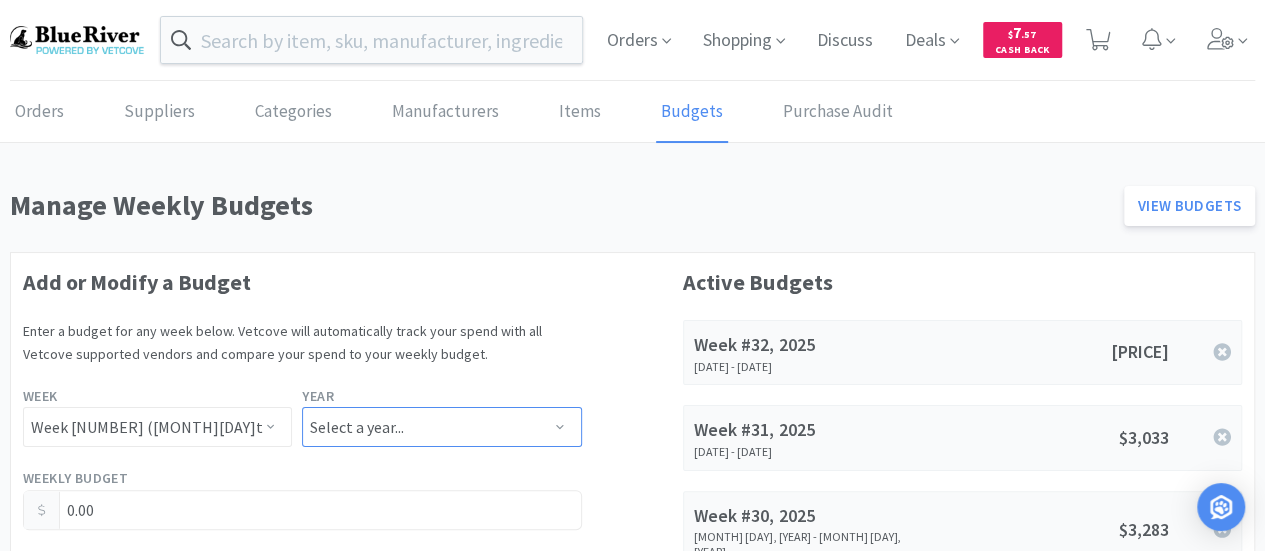click on "Select a year... 2023 2024 2025 2026 2027 2028 2029 2030 2031 2032 2033 2034" at bounding box center [441, 427] 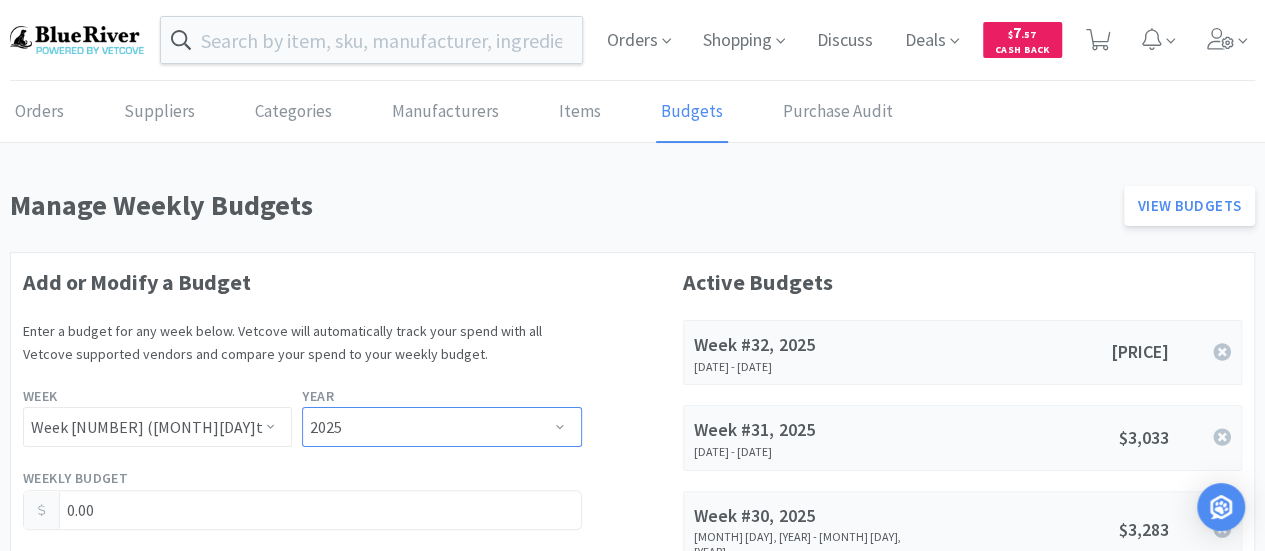 click on "Select a year... 2023 2024 2025 2026 2027 2028 2029 2030 2031 2032 2033 2034" at bounding box center (441, 427) 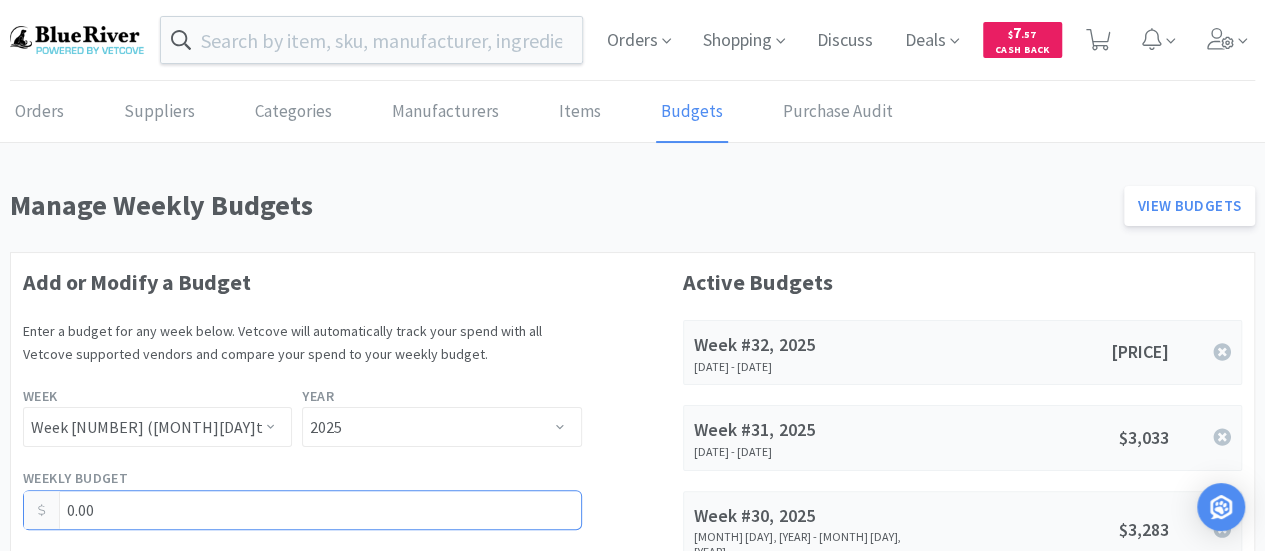 drag, startPoint x: 96, startPoint y: 500, endPoint x: 0, endPoint y: 507, distance: 96.25487 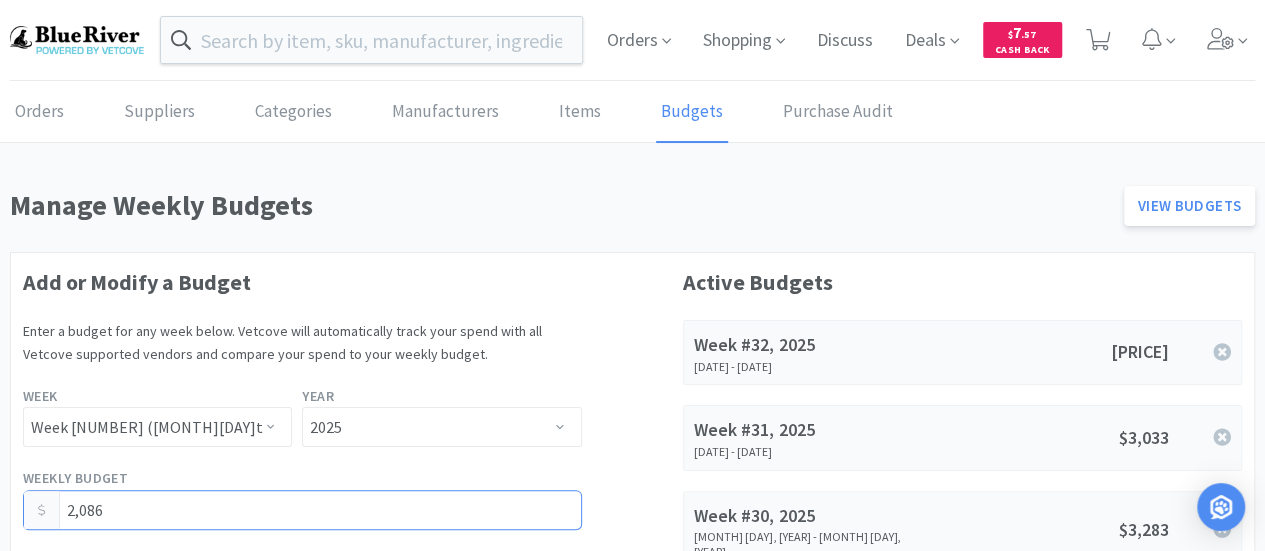 type on "[NUMBER]" 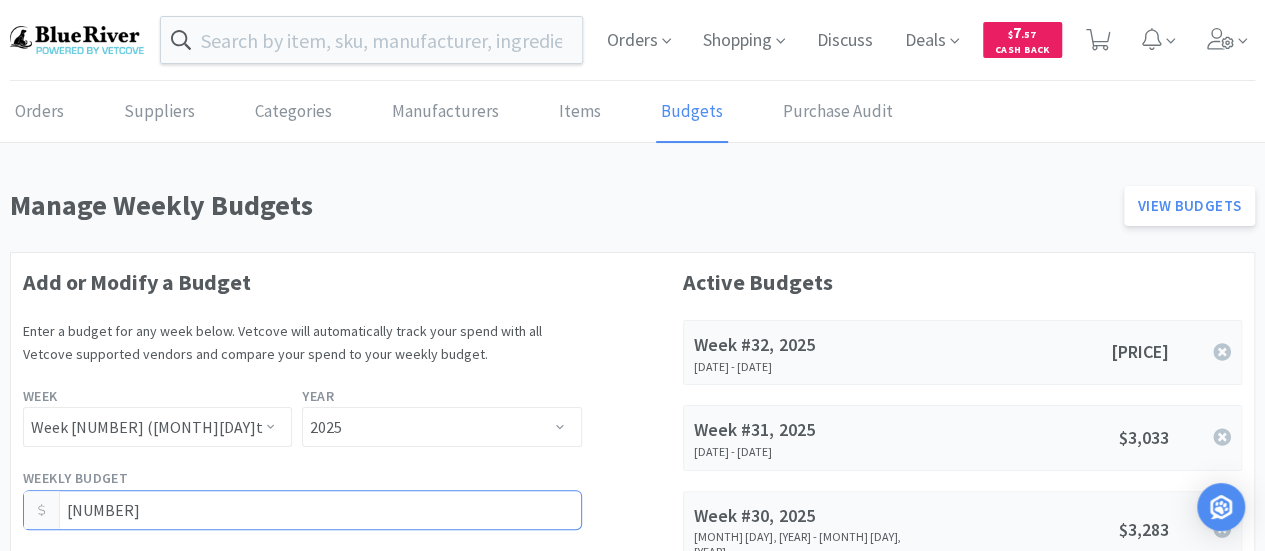 click on "Add or Modify a Budget Enter a budget for any week below. Vetcove will automatically track your spend with all Vetcove supported vendors and compare your spend to your weekly budget. Week Select a week... Week 1 ([MONTH] [DATE] - [DATE]) Week 2 ([DATE] - [DATE]) Week 3 ([DATE] - [DATE]) Week 4 ([DATE] - [DATE]) Week 5 ([DATE] - [DATE]) Week 6 ([DATE] - [DATE]) Week 7 ([DATE] - [DATE]) Week 8 ([DATE] - [DATE]) Week 9 ([DATE] - [DATE]) Week 10 ([DATE] - [DATE]) Week 11 ([DATE] - [DATE]) Week 12 ([DATE] - [DATE]) Week 13 ([DATE] - [DATE]) Week 14 ([DATE] - [DATE]) Week 15 ([DATE] - [DATE]) Week 16 ([DATE] - [DATE]) Week 17 ([DATE] - [DATE]) Week 18 ([DATE] - [DATE]) Week 19 ([DATE] - [DATE]) Week 20 ([DATE] - [DATE]) Week 21 ([DATE] - [DATE]) Week 22 ([DATE] - [DATE]) Week 23 ([DATE] - [DATE]) Week 24 ([DATE] - [DATE]) Week 25 ([DATE] - [DATE]) Week 26 ([DATE] - [DATE]) Week 27 ([DATE] - [DATE]) Week 28 ([DATE] - [DATE]) Year" at bounding box center (632, 2126) 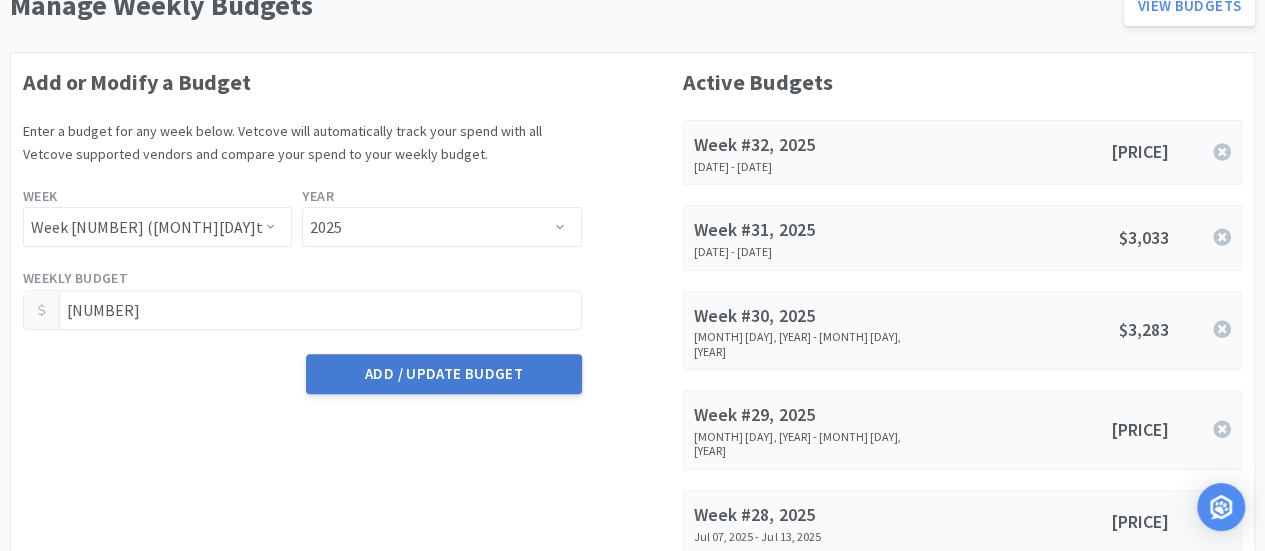 click on "Add / Update Budget" at bounding box center [443, 374] 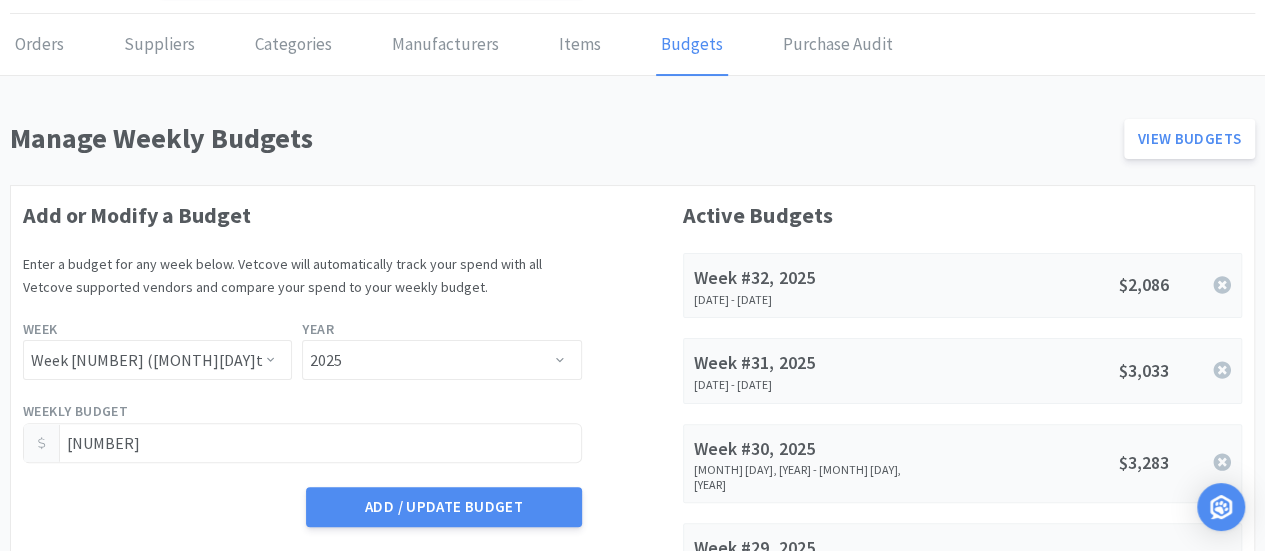 scroll, scrollTop: 0, scrollLeft: 0, axis: both 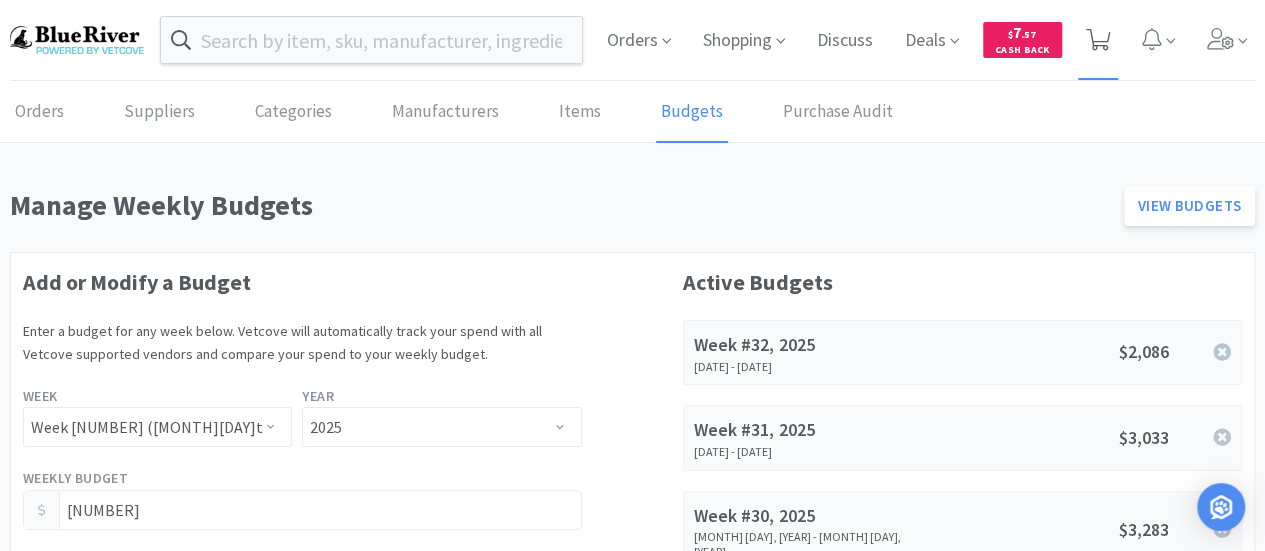 click 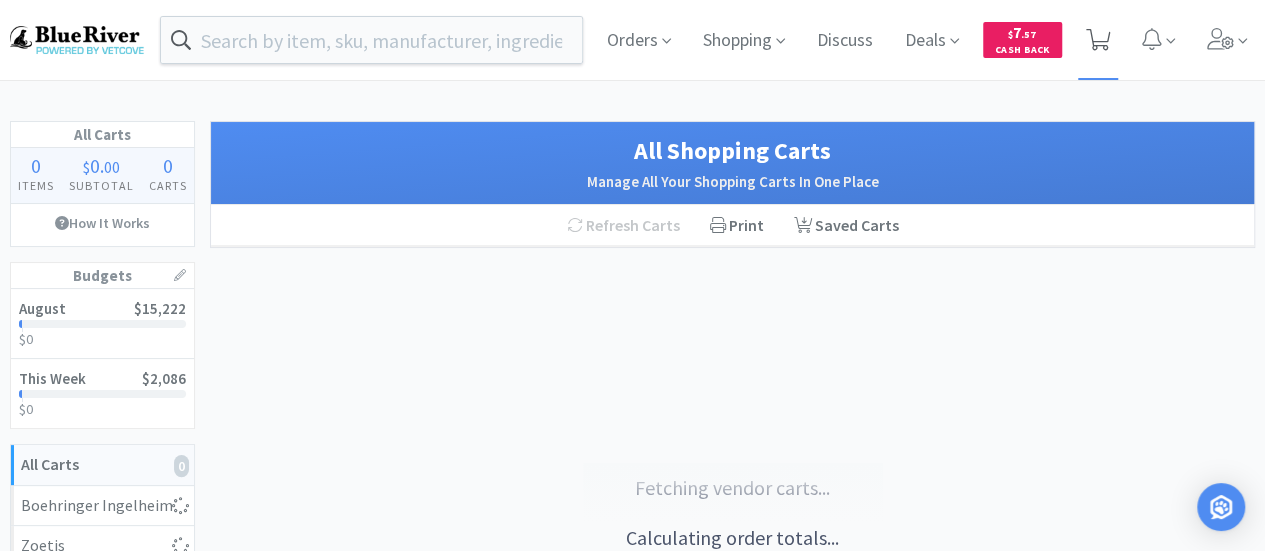 select on "1" 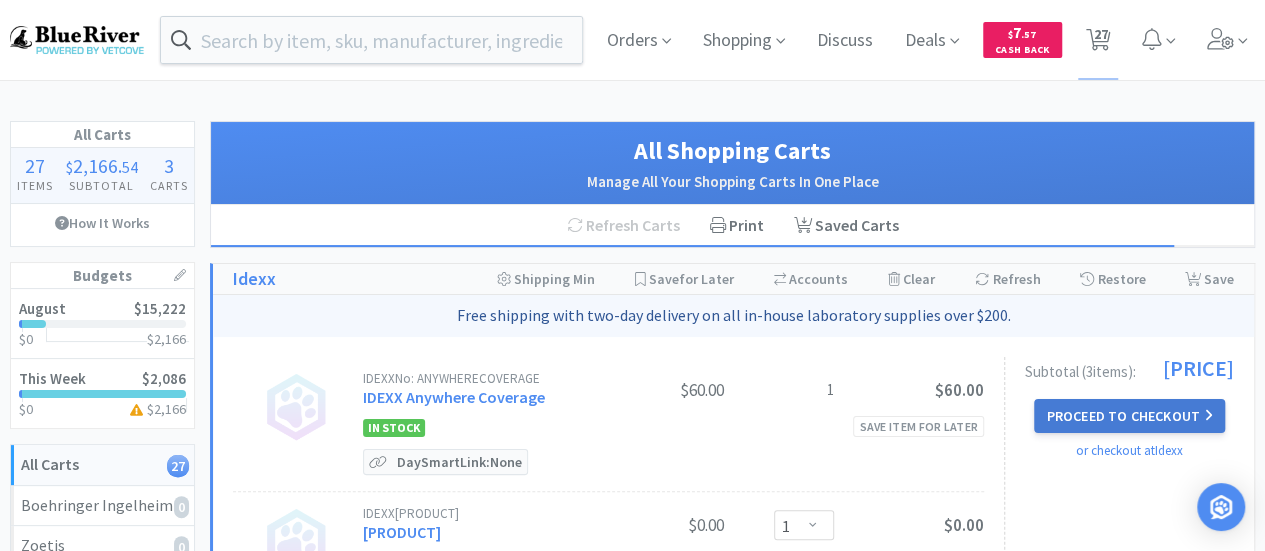 click on "Proceed to Checkout" at bounding box center [1129, 416] 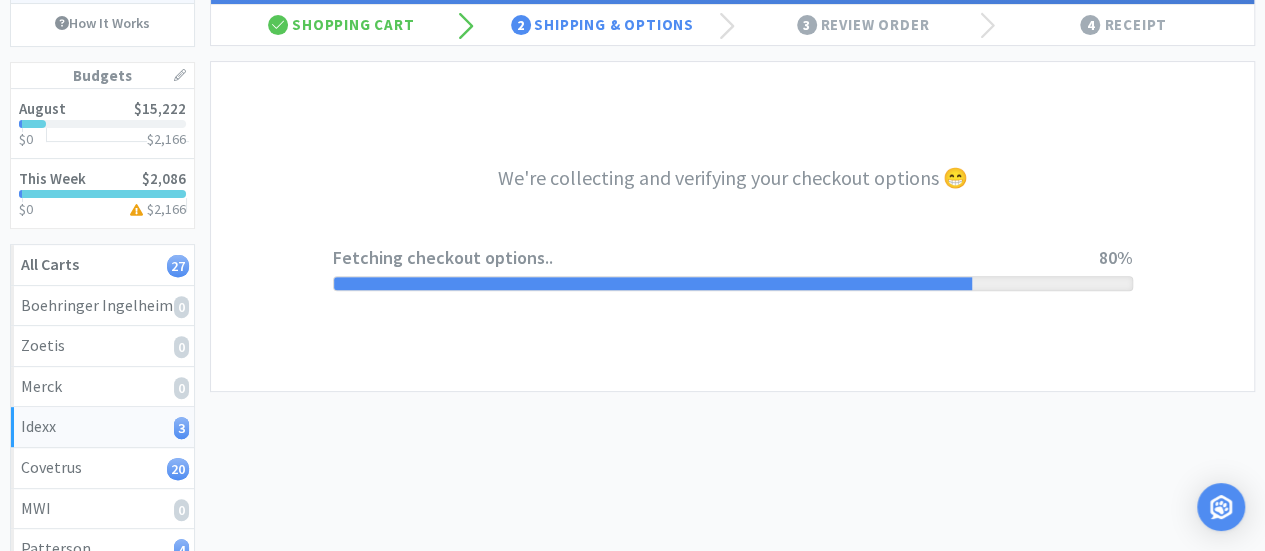 scroll, scrollTop: 0, scrollLeft: 0, axis: both 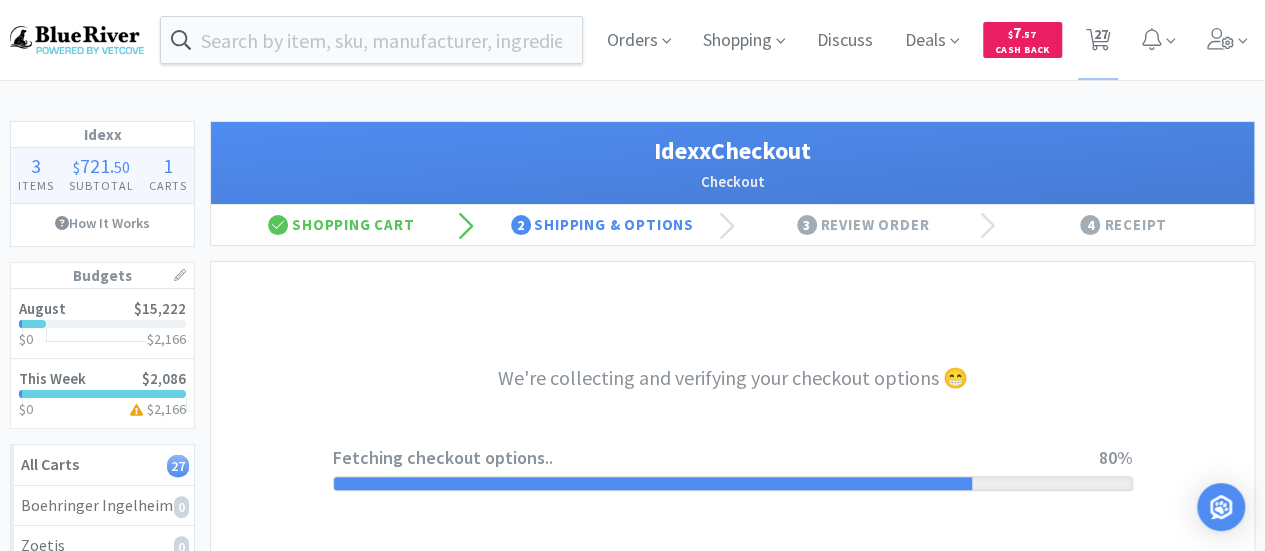 select on "904" 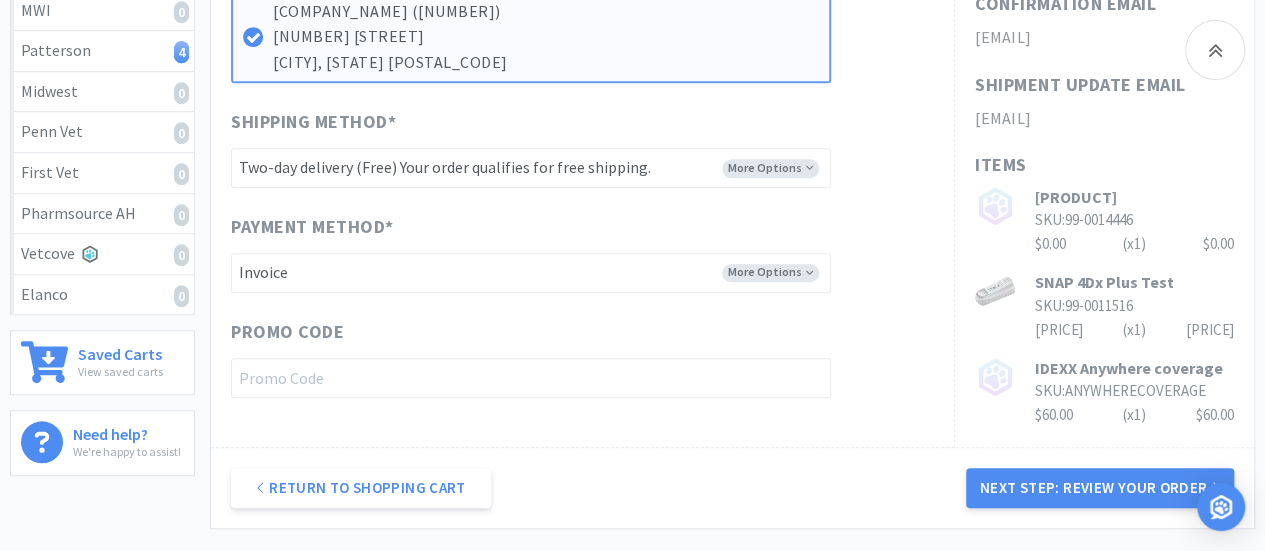 scroll, scrollTop: 700, scrollLeft: 0, axis: vertical 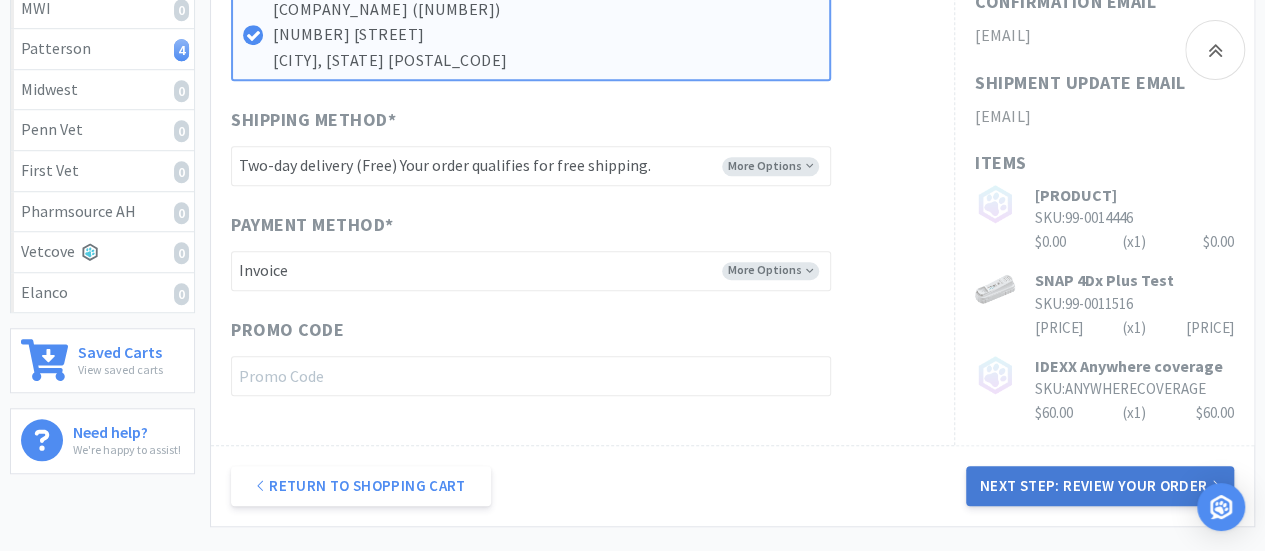 click on "Next Step: Review Your Order" at bounding box center (1100, 486) 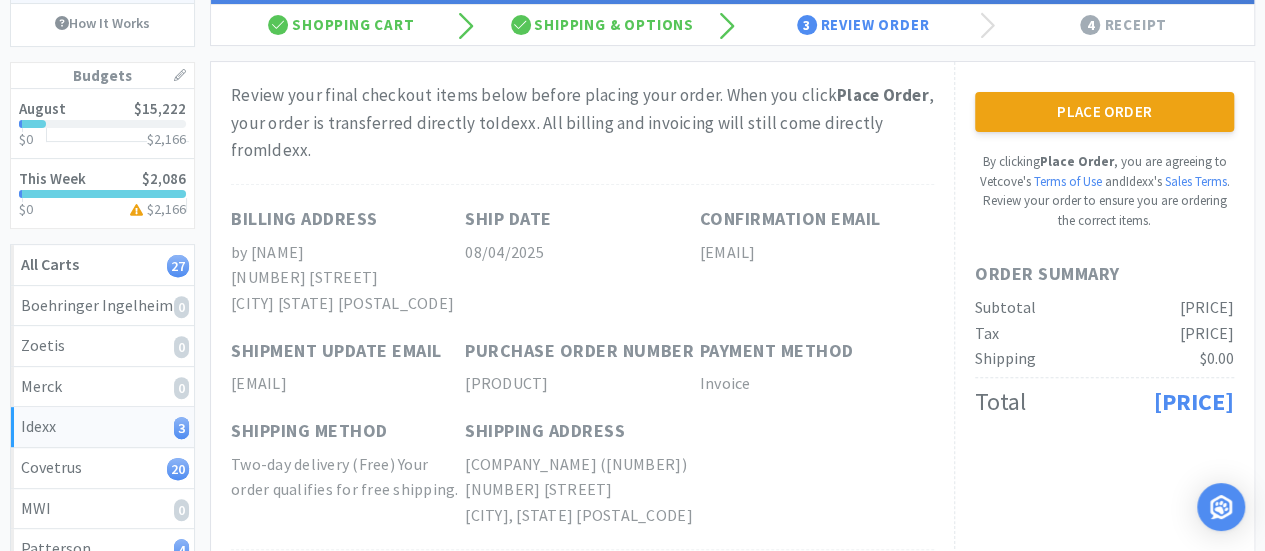 scroll, scrollTop: 0, scrollLeft: 0, axis: both 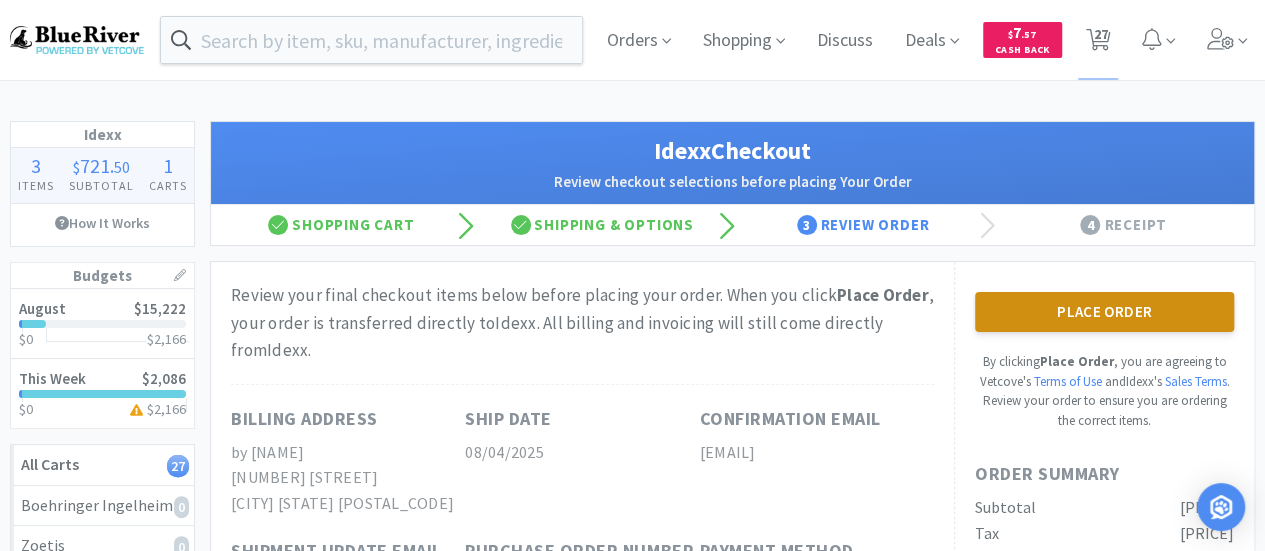 click on "Place Order" at bounding box center (1104, 312) 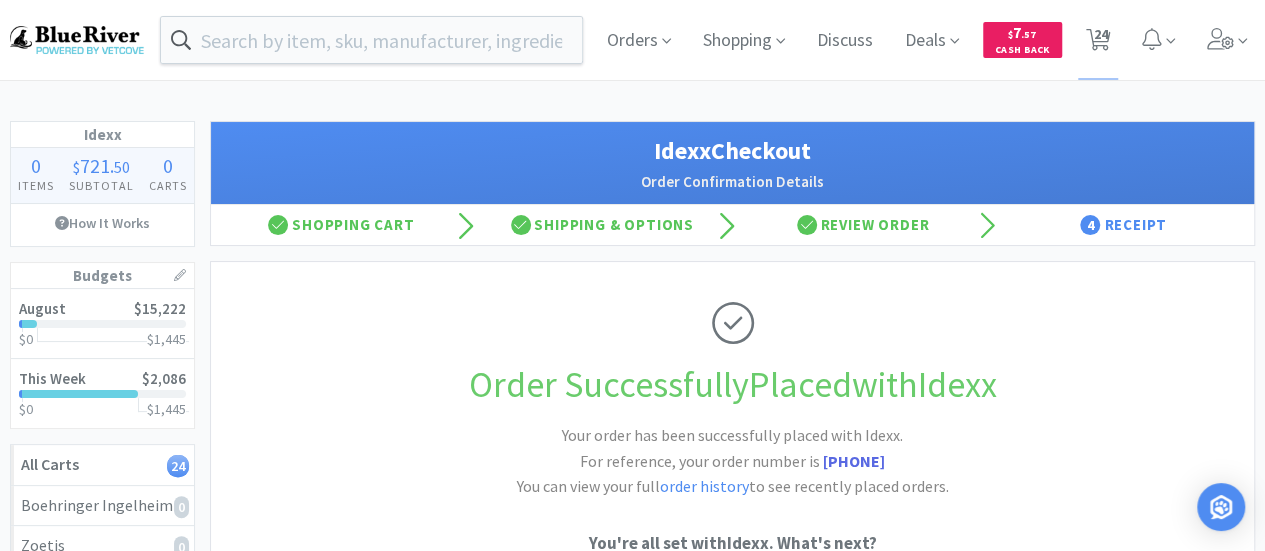 scroll, scrollTop: 300, scrollLeft: 0, axis: vertical 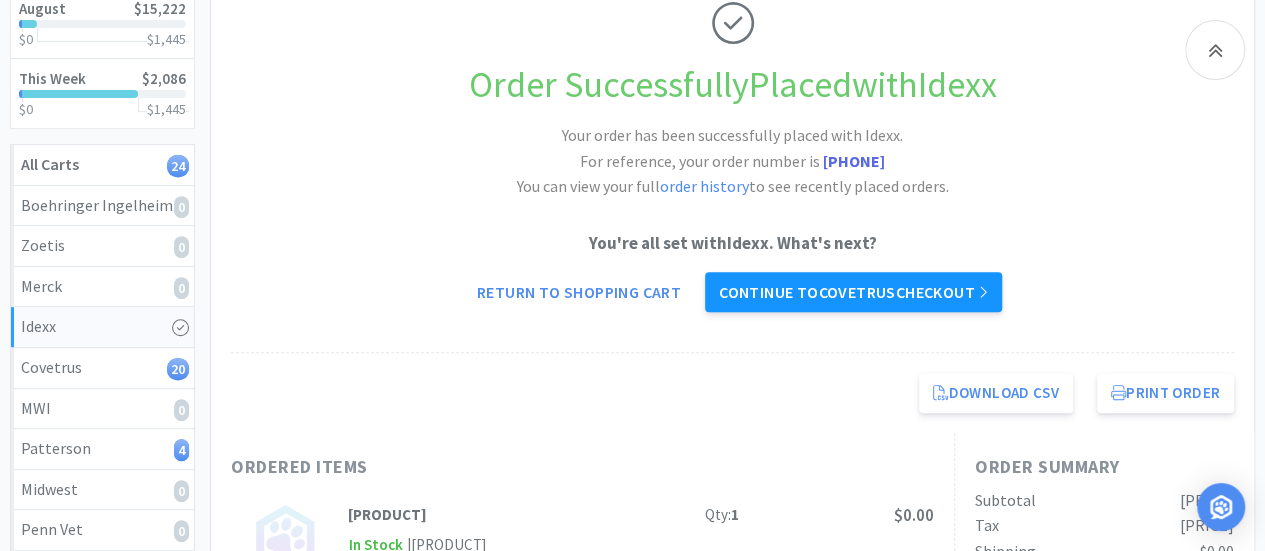 click on "Continue to  Covetrus  checkout" at bounding box center (853, 292) 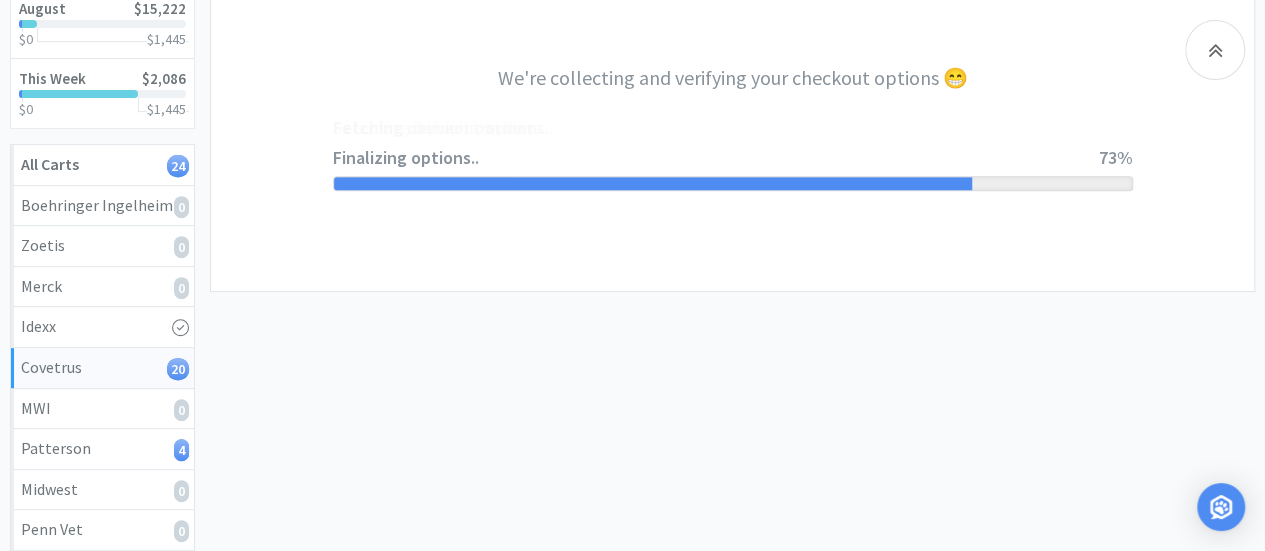 scroll, scrollTop: 0, scrollLeft: 0, axis: both 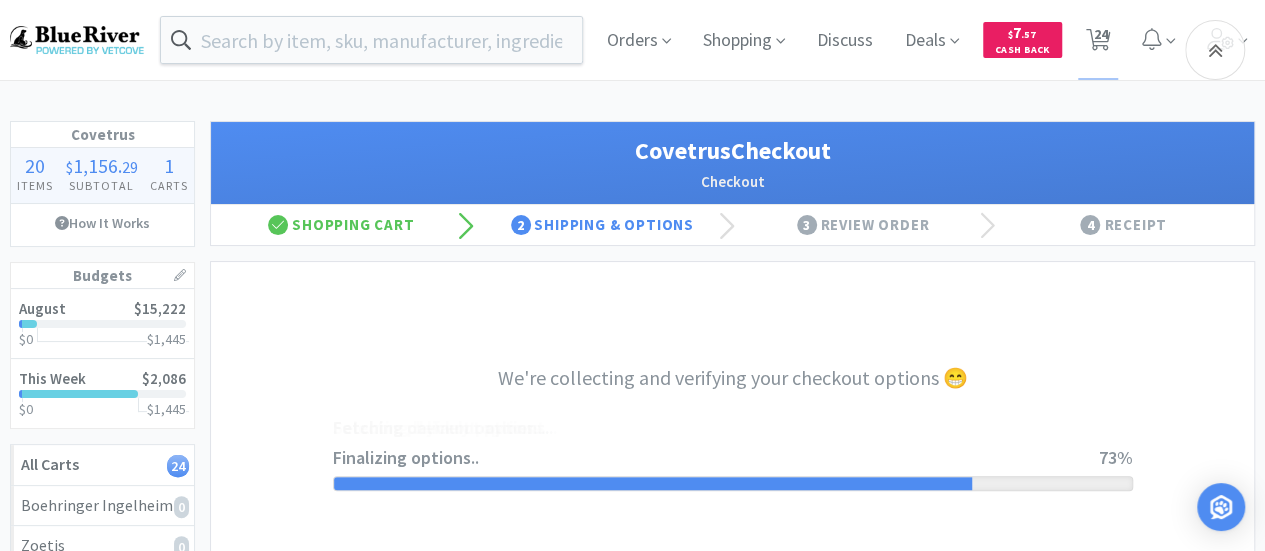 select on "ACCOUNT" 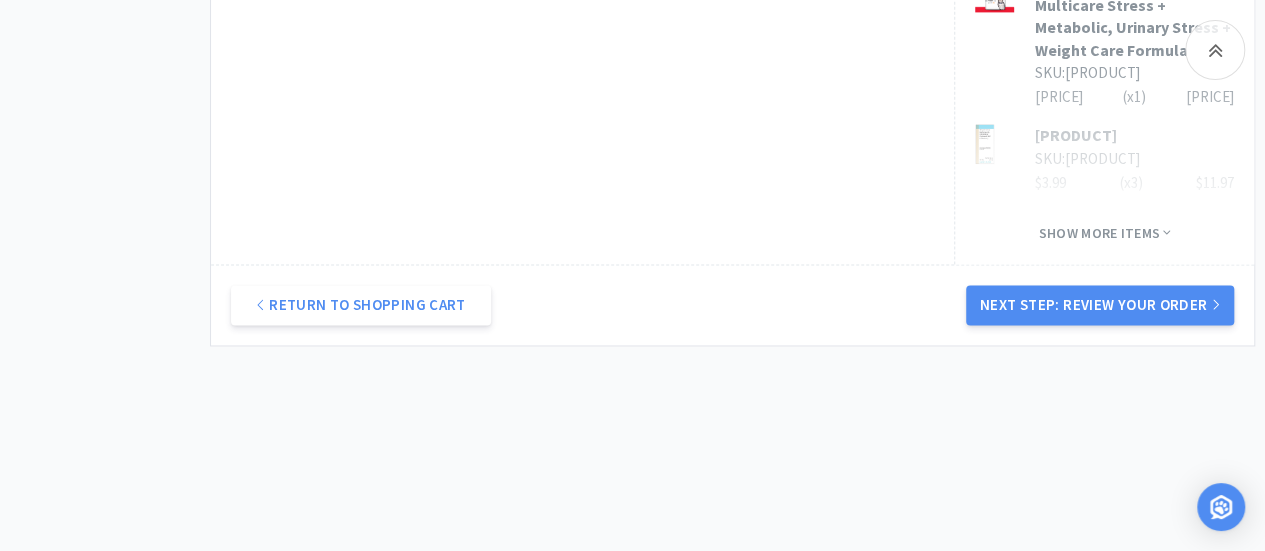 scroll, scrollTop: 1600, scrollLeft: 0, axis: vertical 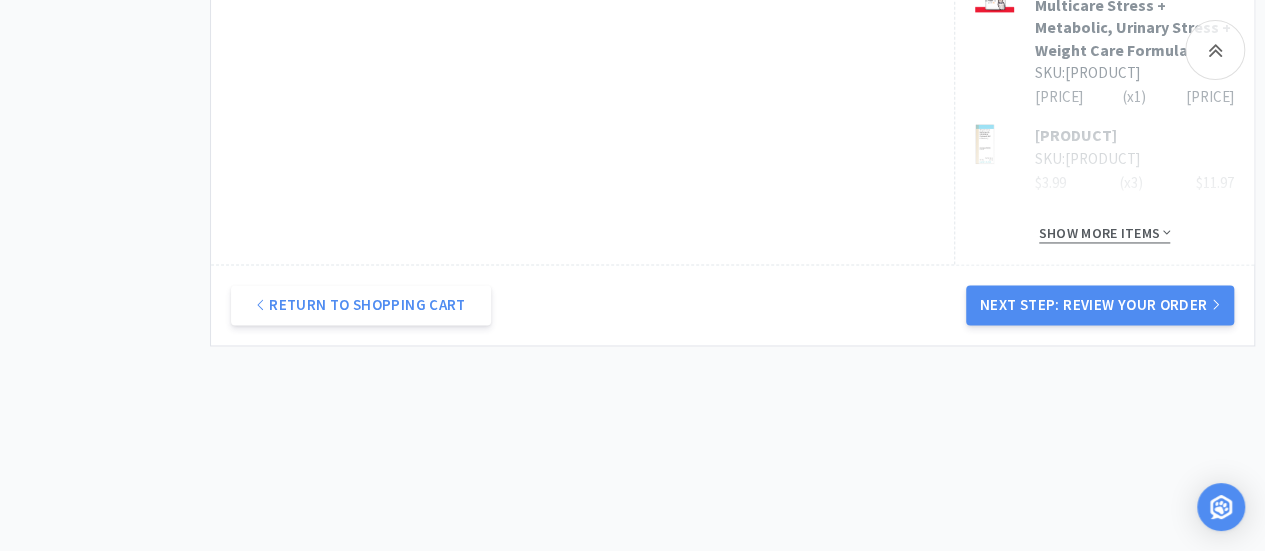 click on "Show more items" at bounding box center (1105, 233) 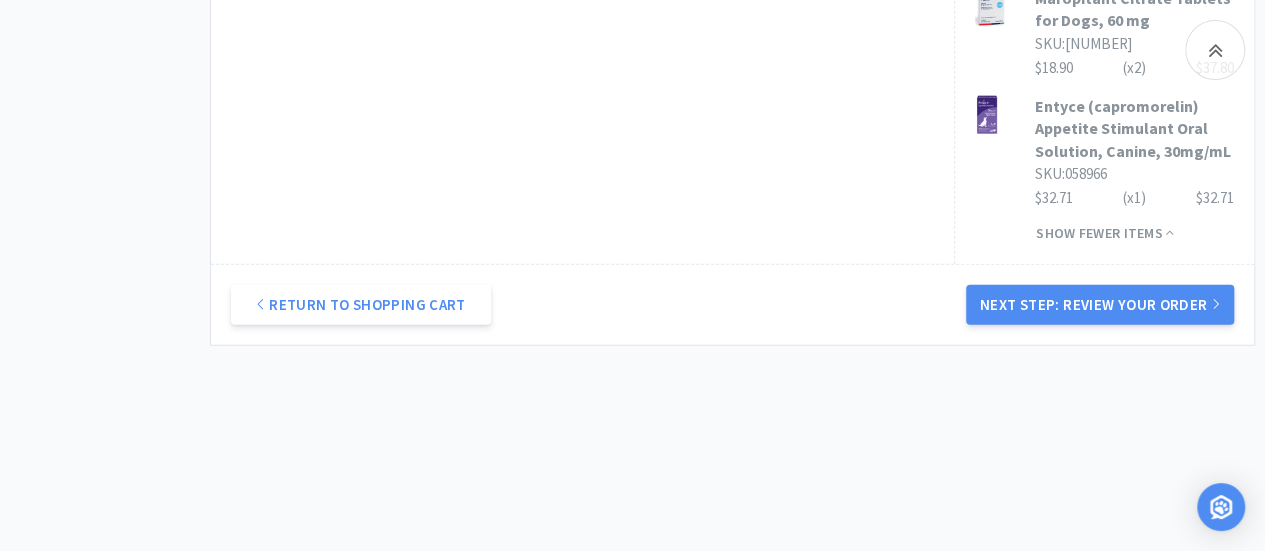 scroll, scrollTop: 2722, scrollLeft: 0, axis: vertical 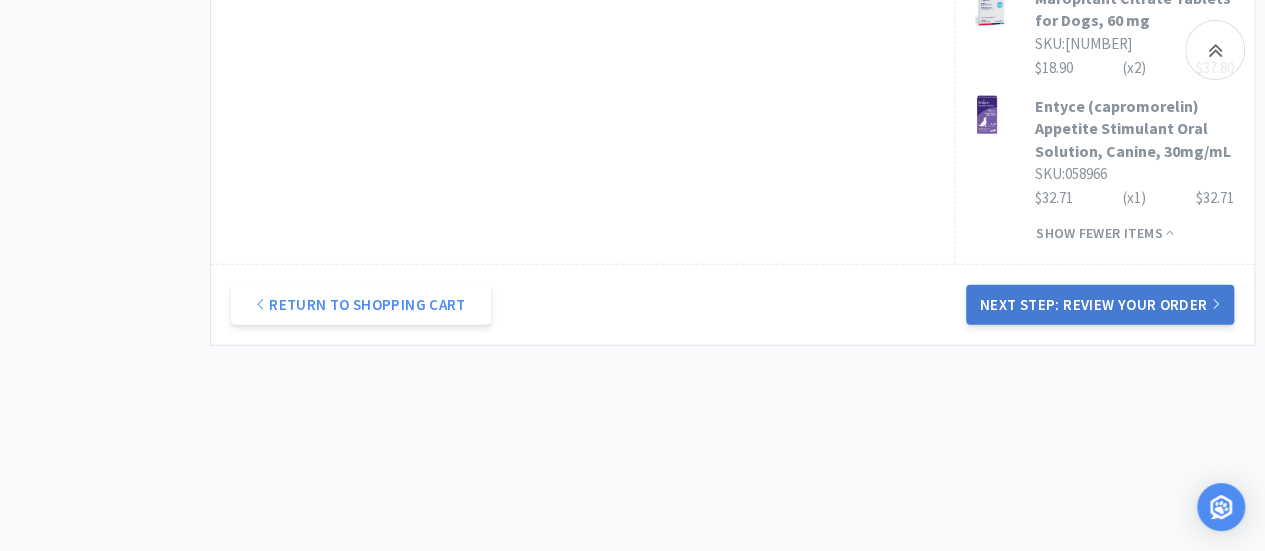 click on "Next Step: Review Your Order" at bounding box center (1100, 305) 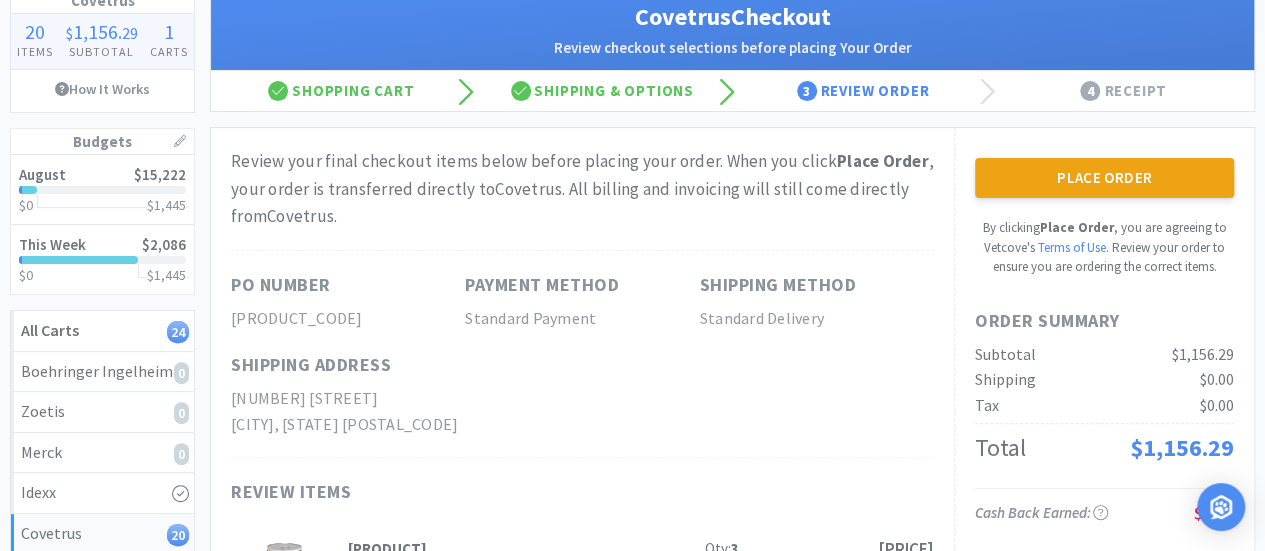 scroll, scrollTop: 62, scrollLeft: 0, axis: vertical 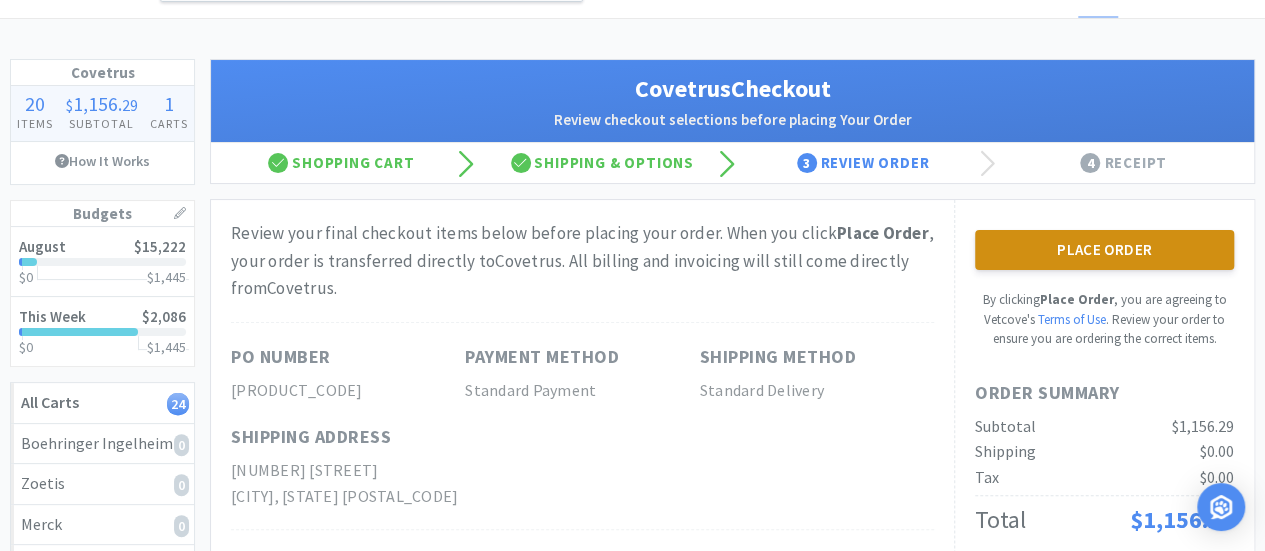 click on "Place Order" at bounding box center (1104, 250) 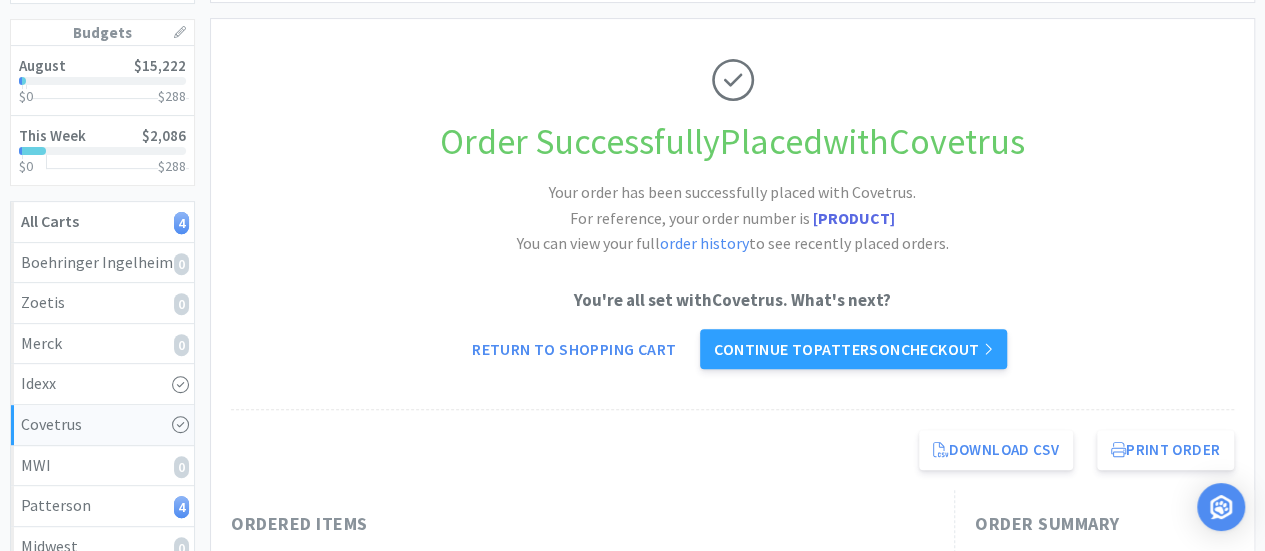 scroll, scrollTop: 262, scrollLeft: 0, axis: vertical 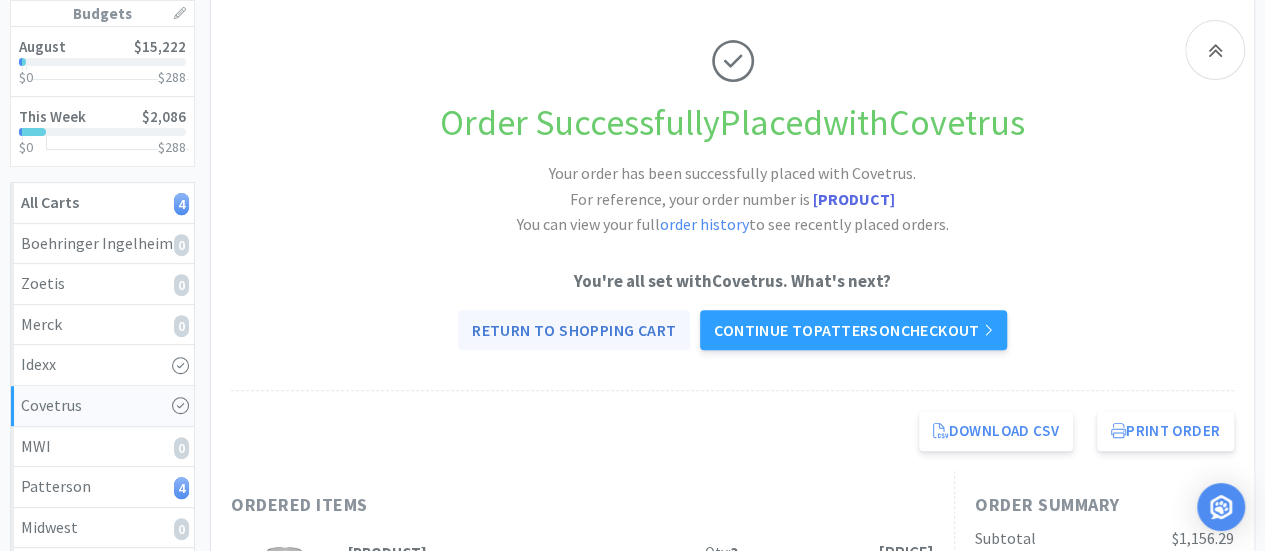 click on "Return to Shopping Cart" at bounding box center (574, 330) 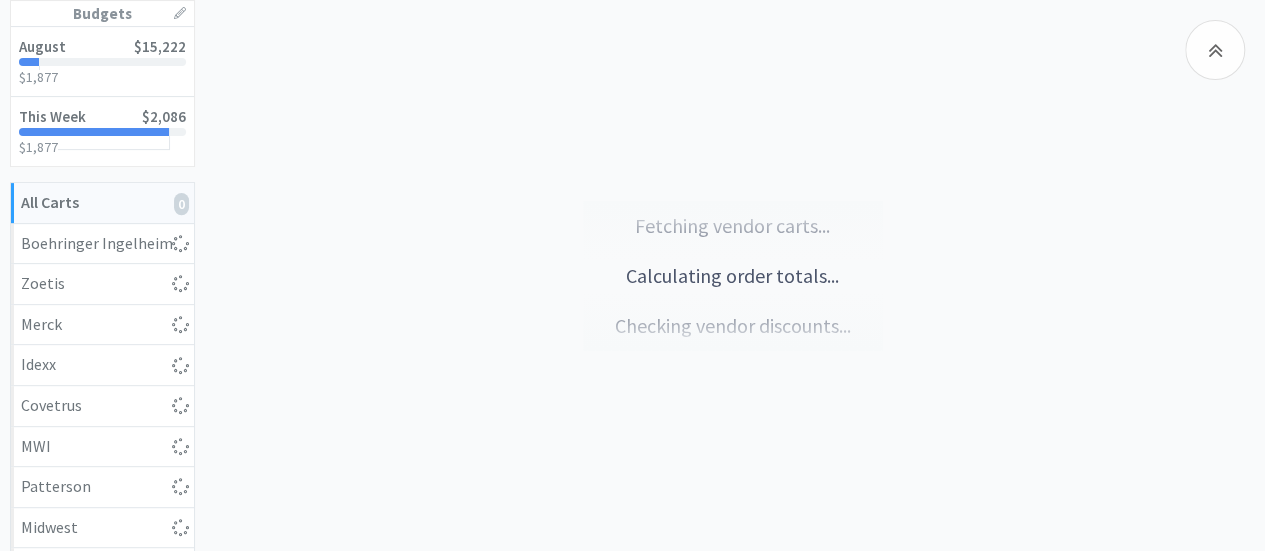 scroll, scrollTop: 442, scrollLeft: 0, axis: vertical 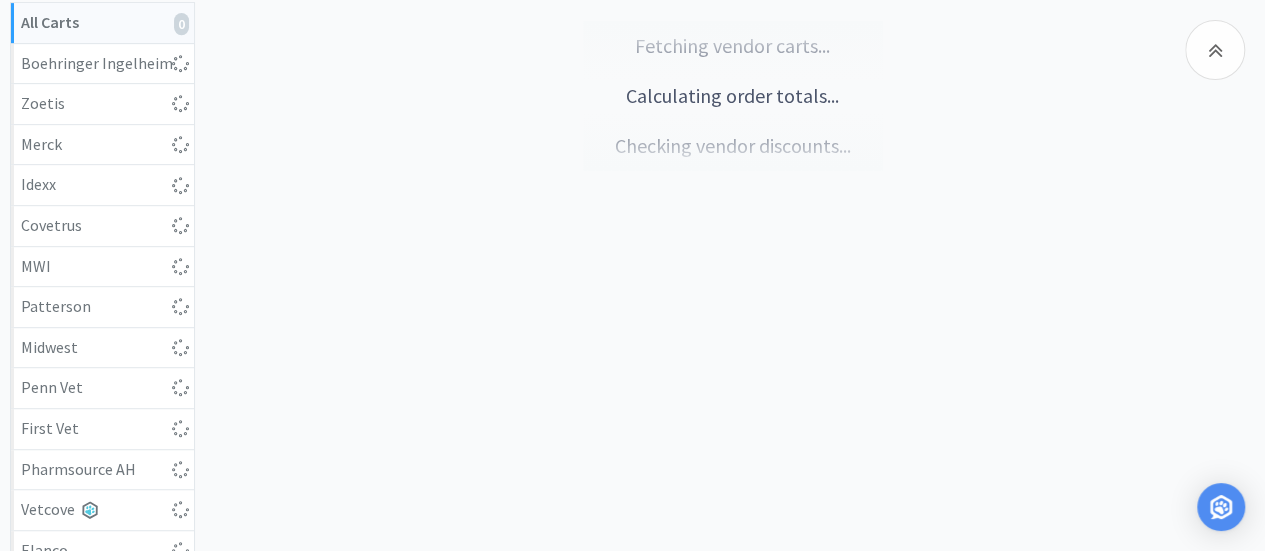 select on "1" 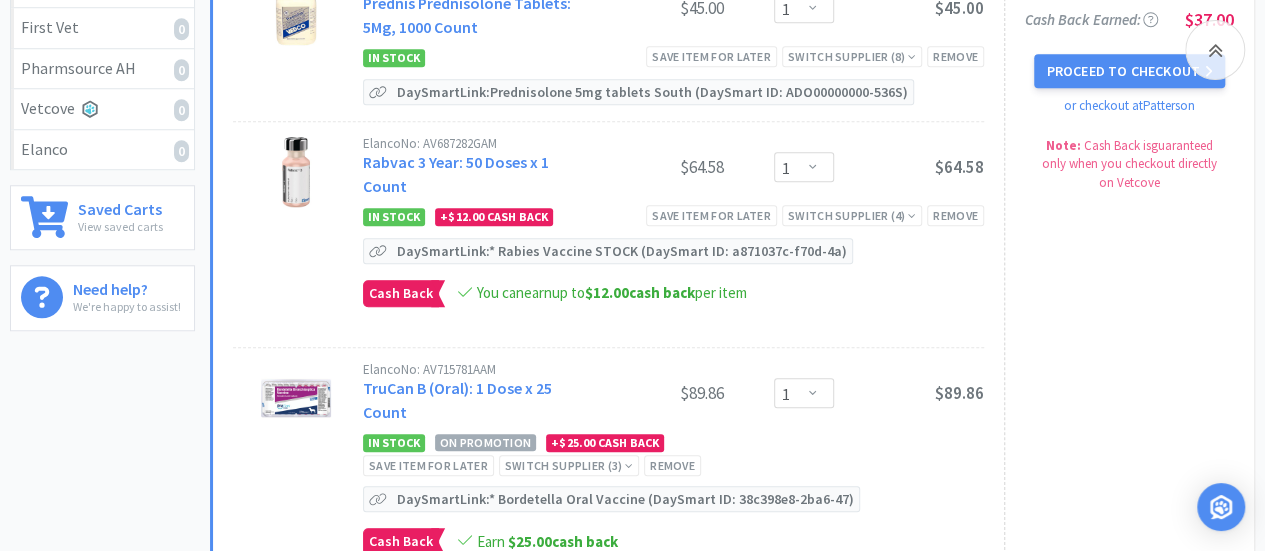 scroll, scrollTop: 600, scrollLeft: 0, axis: vertical 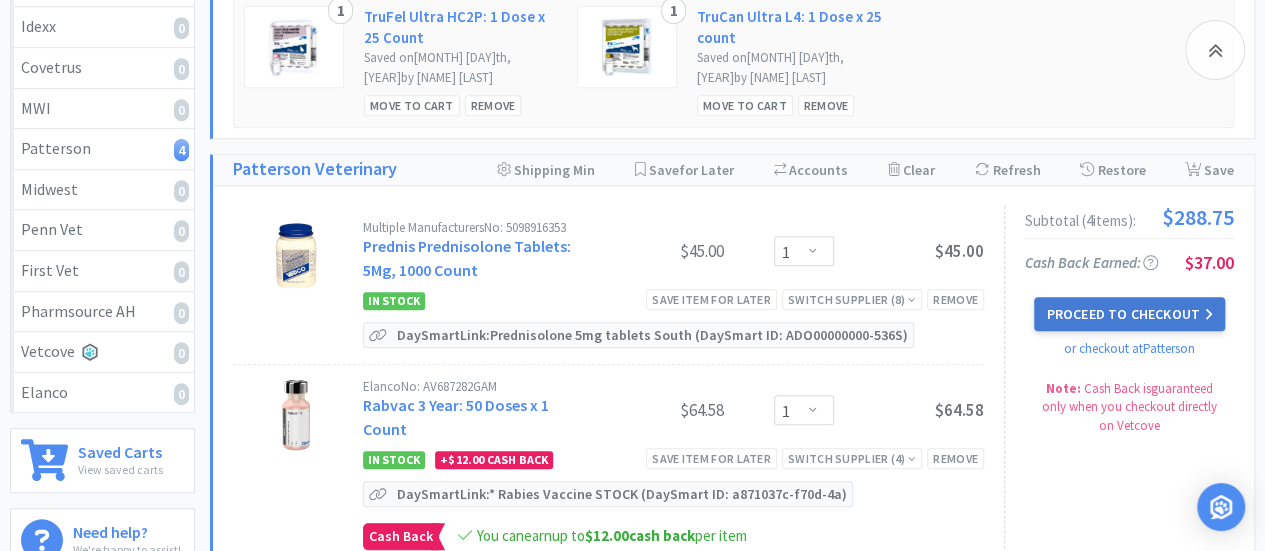 click on "Proceed to Checkout" at bounding box center [1129, 314] 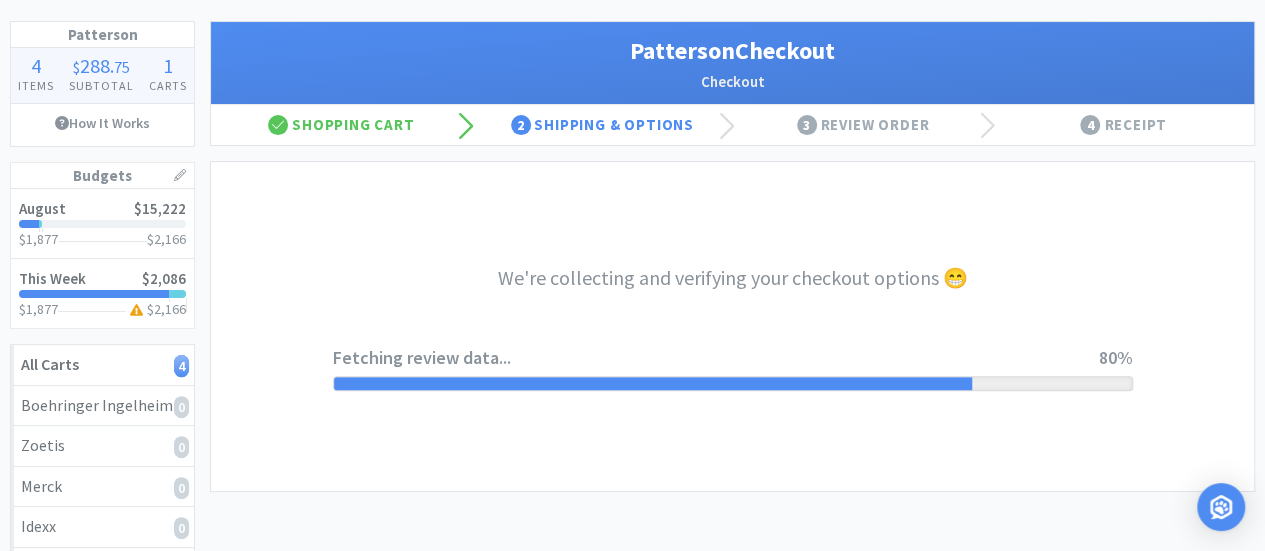 scroll, scrollTop: 0, scrollLeft: 0, axis: both 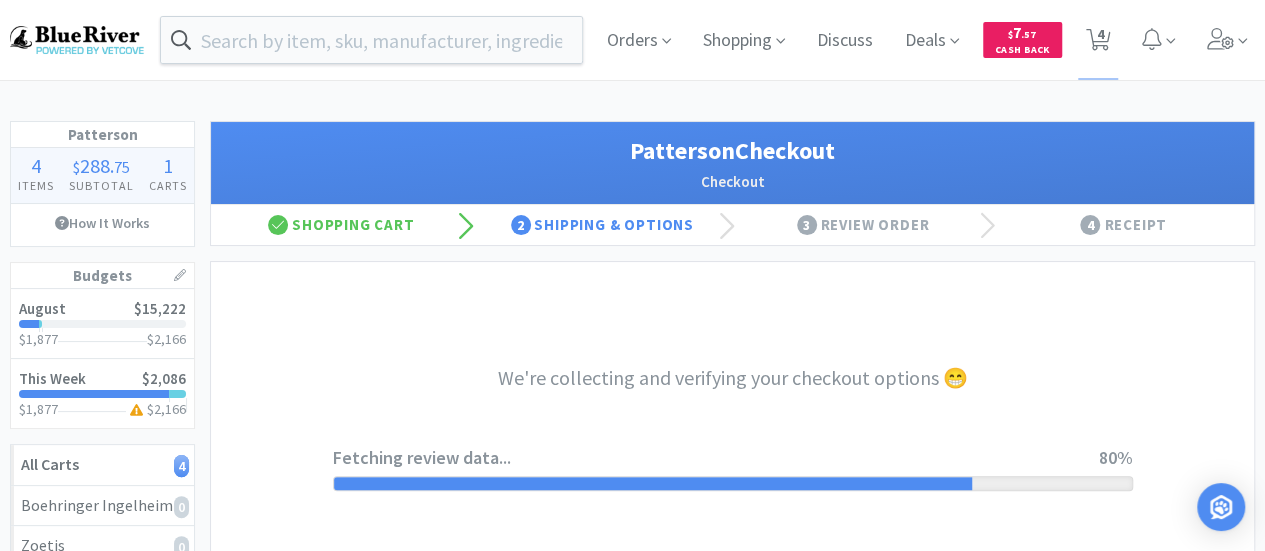 select on "1" 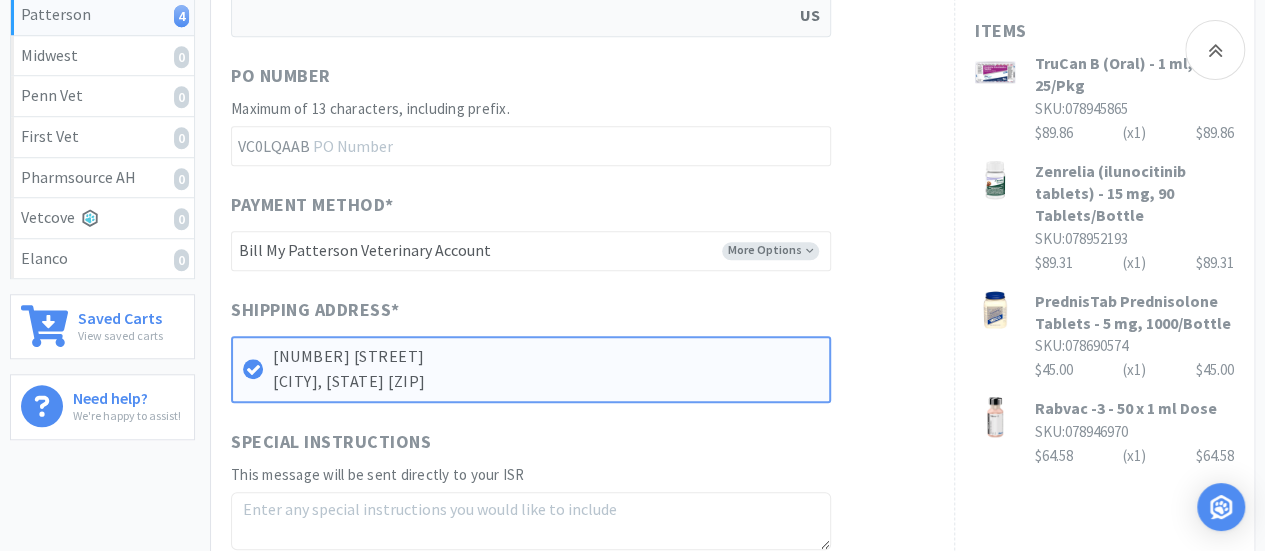 scroll, scrollTop: 900, scrollLeft: 0, axis: vertical 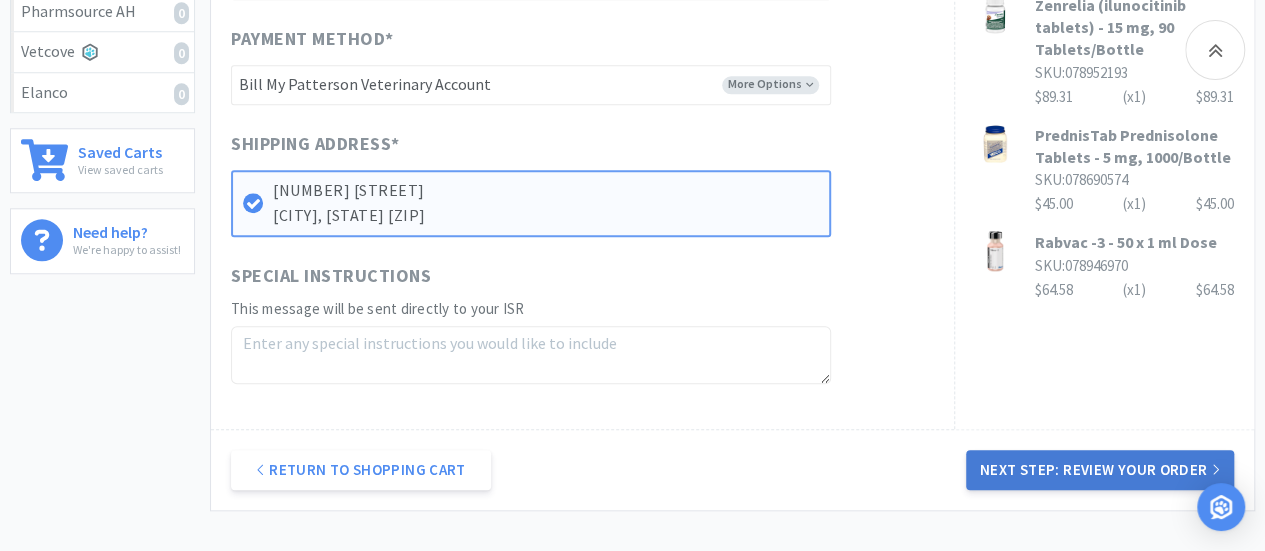 click on "Next Step: Review Your Order" at bounding box center [1100, 470] 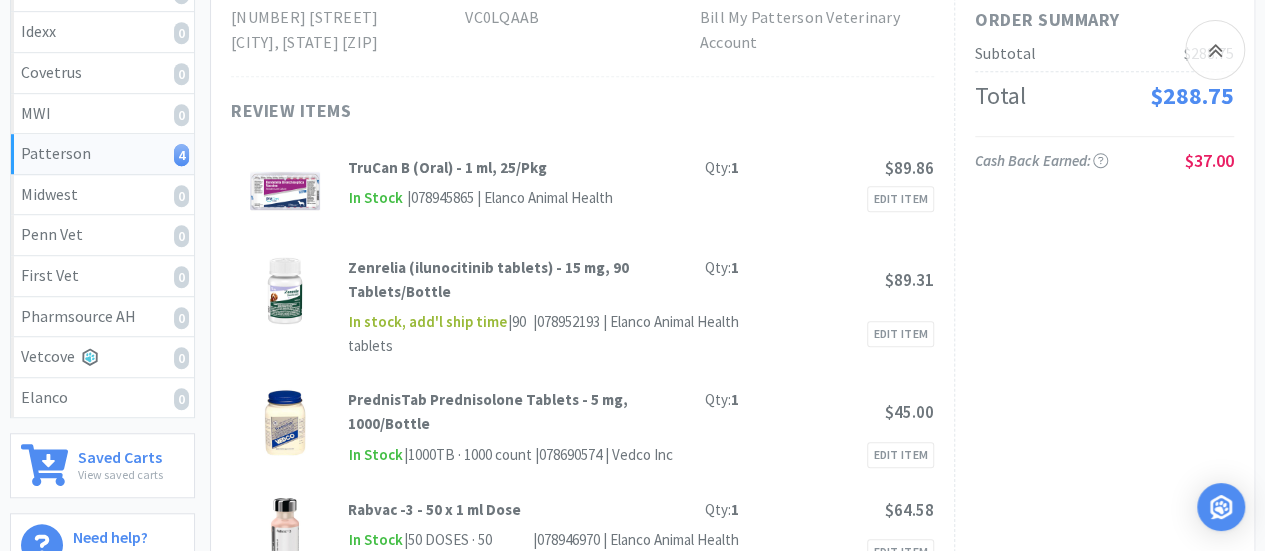 scroll, scrollTop: 300, scrollLeft: 0, axis: vertical 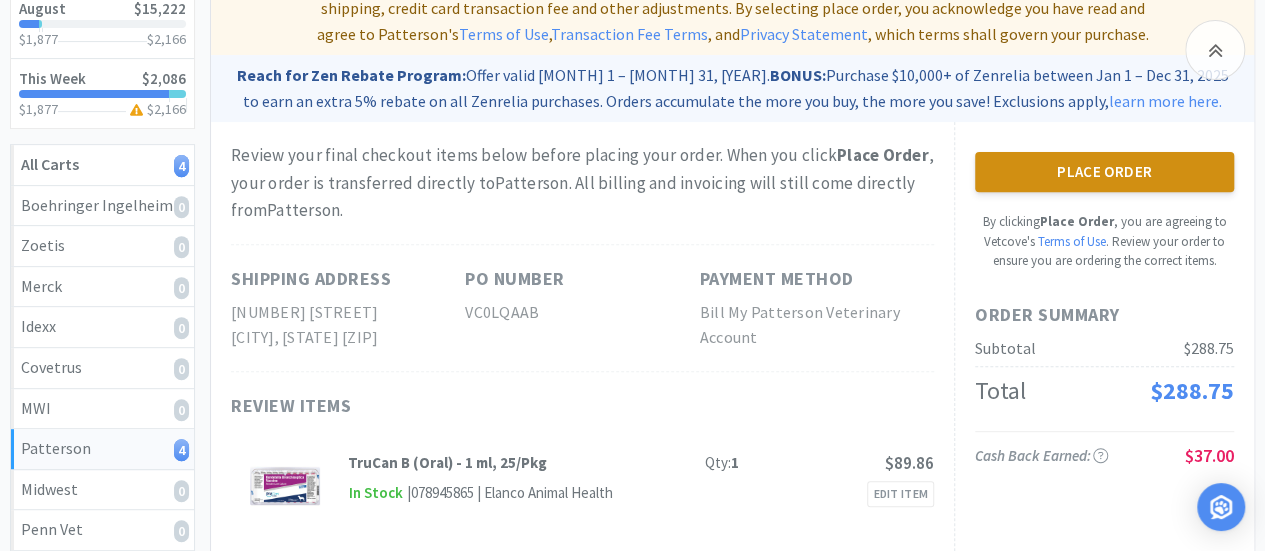 click on "Place Order" at bounding box center [1104, 172] 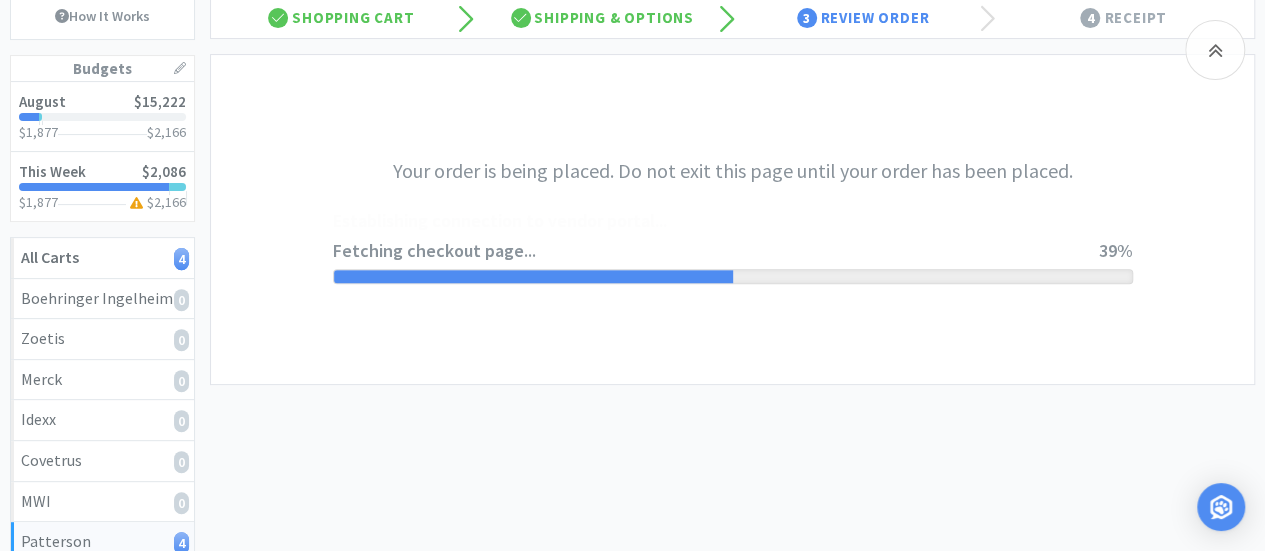 scroll, scrollTop: 0, scrollLeft: 0, axis: both 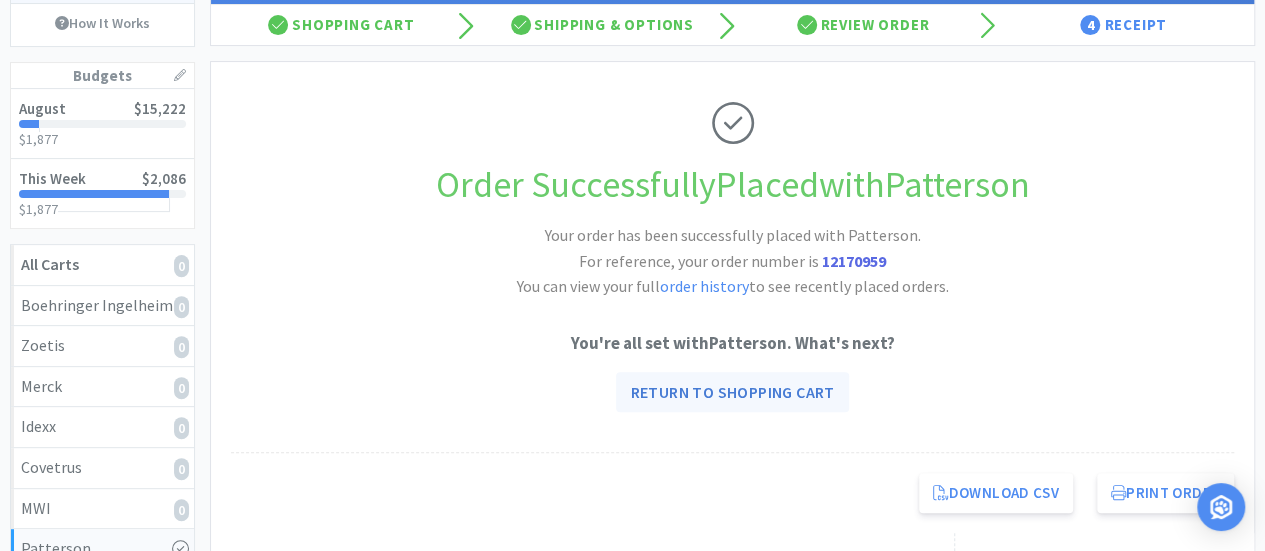click on "Return to Shopping Cart" at bounding box center [732, 392] 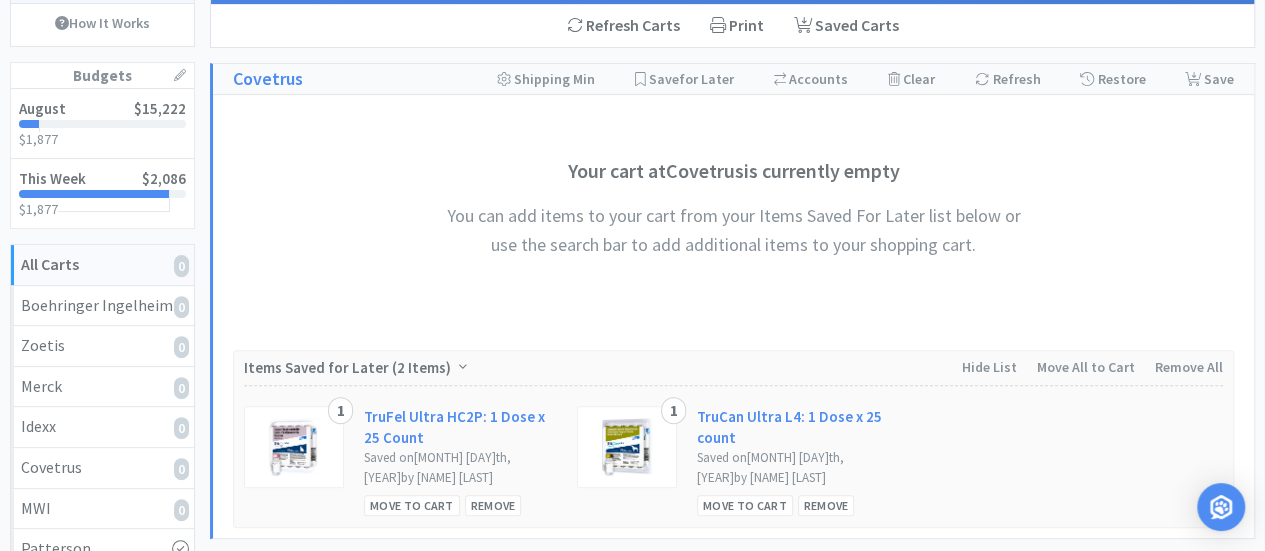 scroll, scrollTop: 0, scrollLeft: 0, axis: both 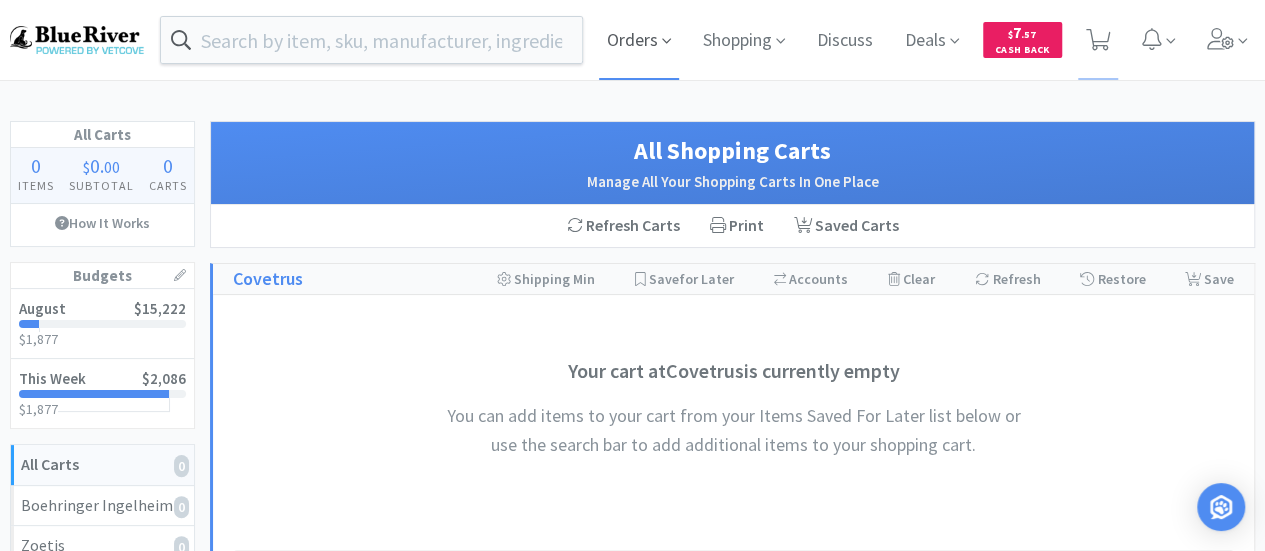 click 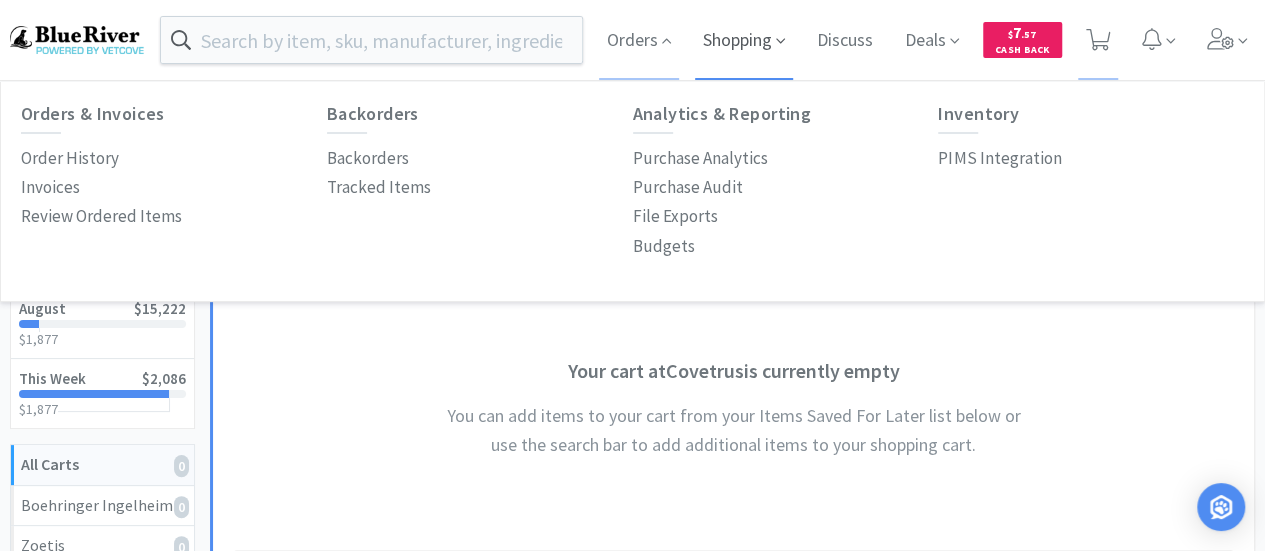 click on "Shopping" at bounding box center [744, 40] 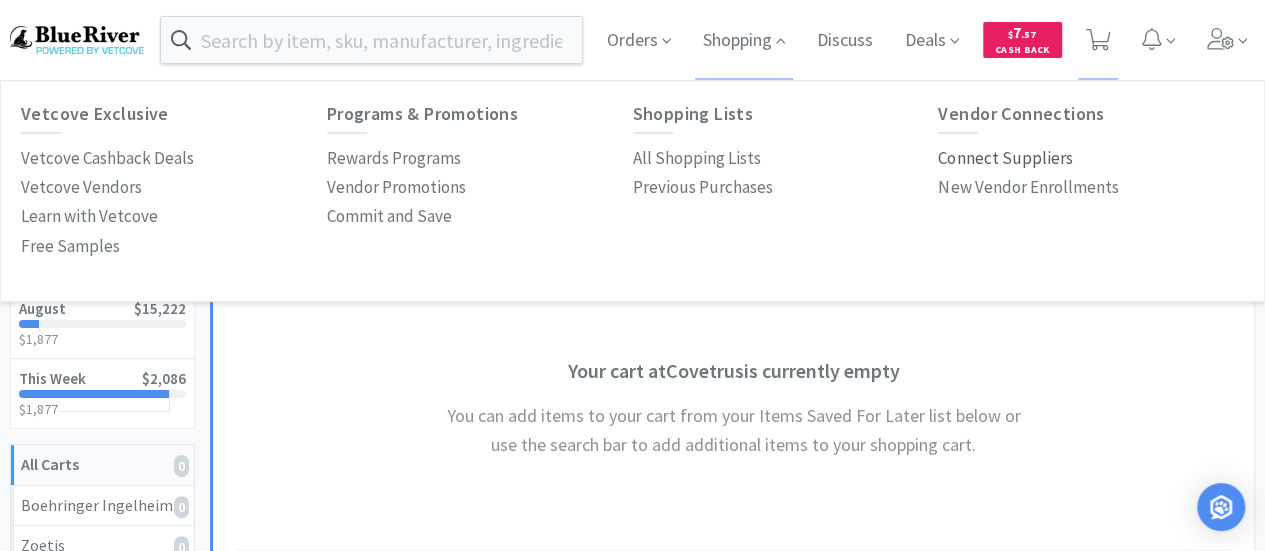 click on "Connect Suppliers" at bounding box center [1005, 158] 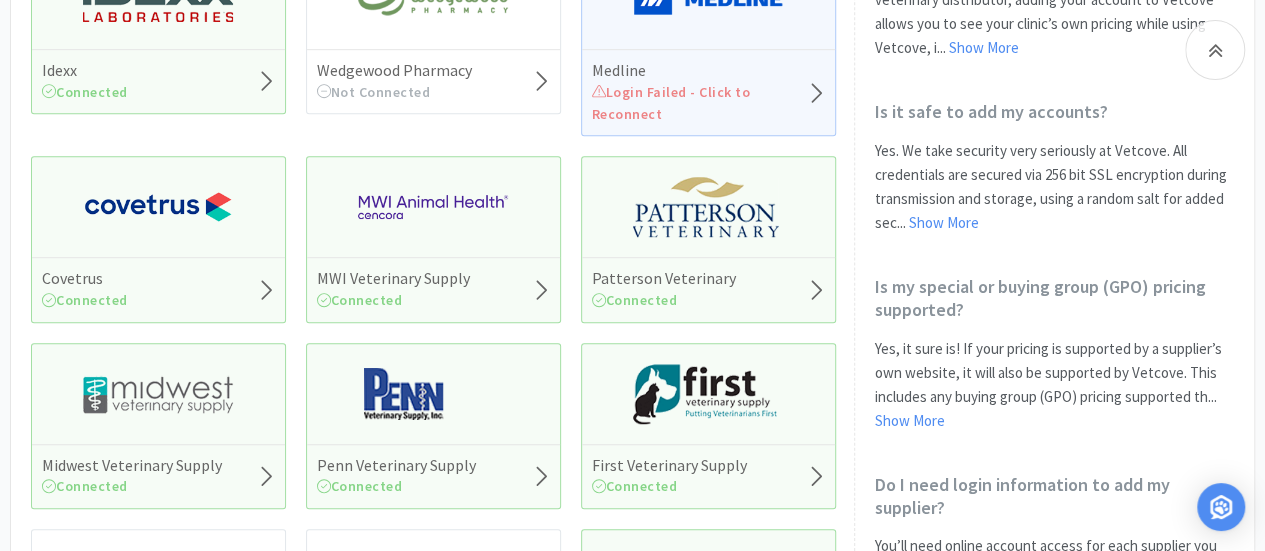 scroll, scrollTop: 571, scrollLeft: 0, axis: vertical 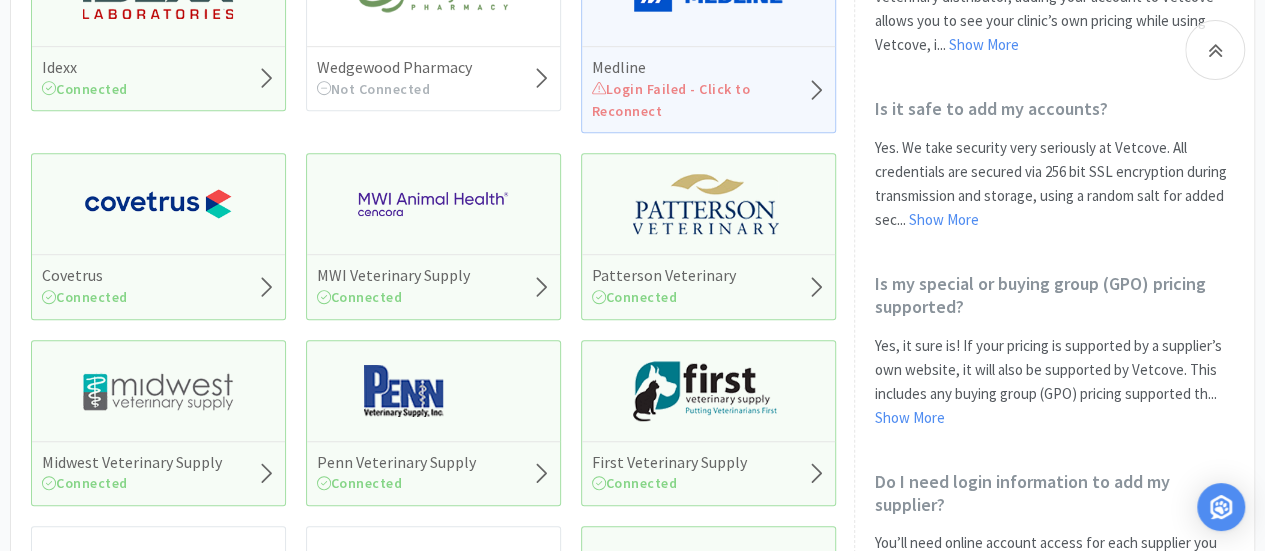 click 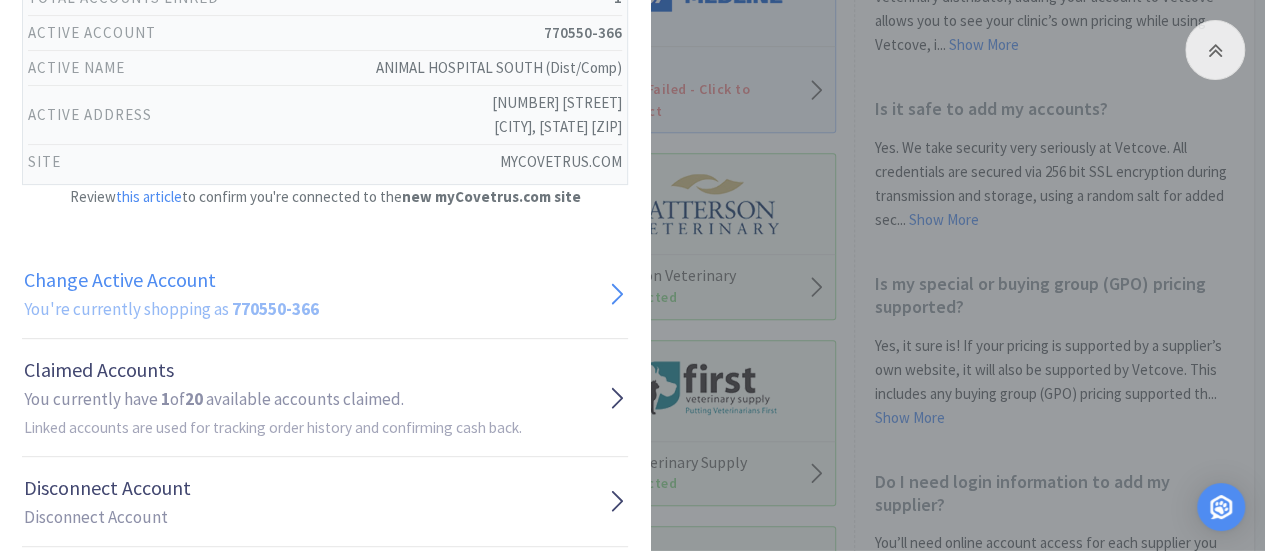 scroll, scrollTop: 239, scrollLeft: 0, axis: vertical 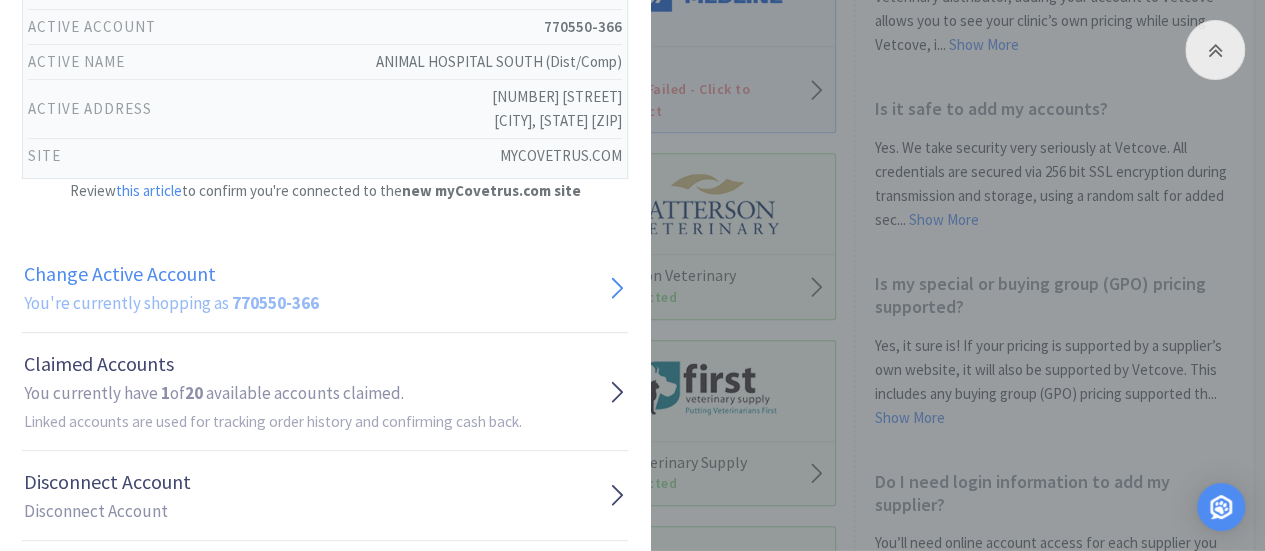 click 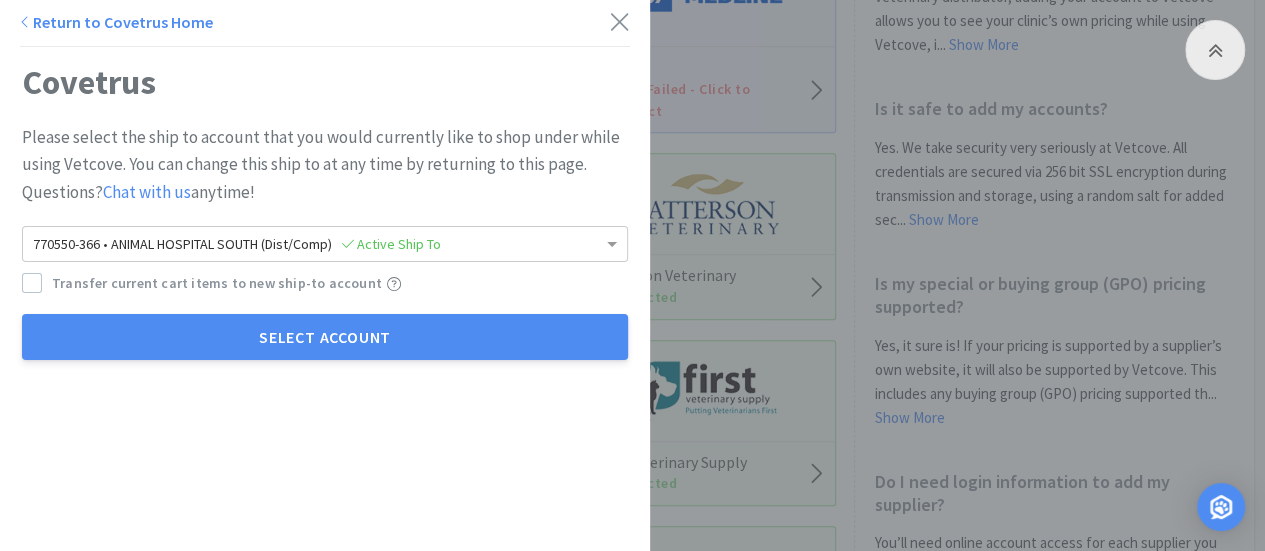 scroll, scrollTop: 0, scrollLeft: 0, axis: both 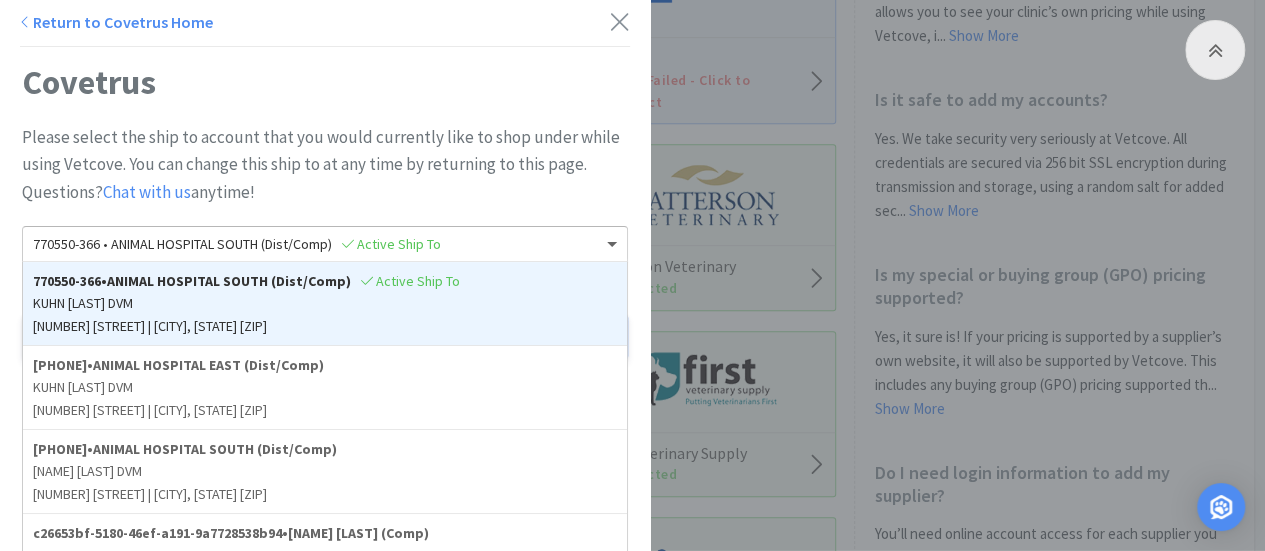click on "770550-366    •    ANIMAL HOSPITAL SOUTH (Dist/Comp)     Active Ship To" at bounding box center [325, 244] 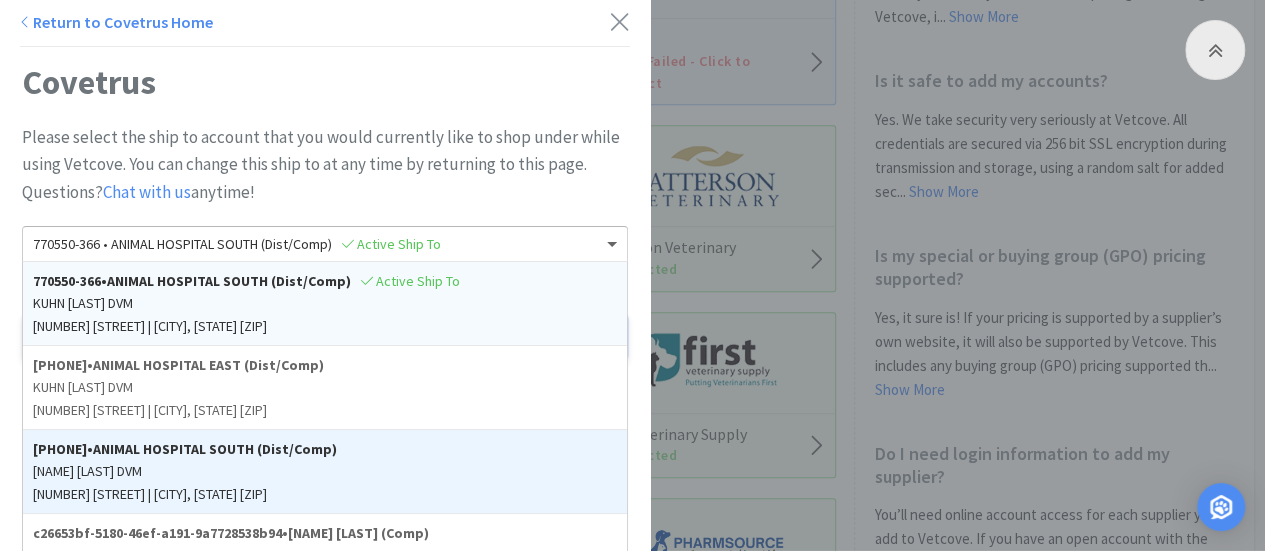 scroll, scrollTop: 608, scrollLeft: 0, axis: vertical 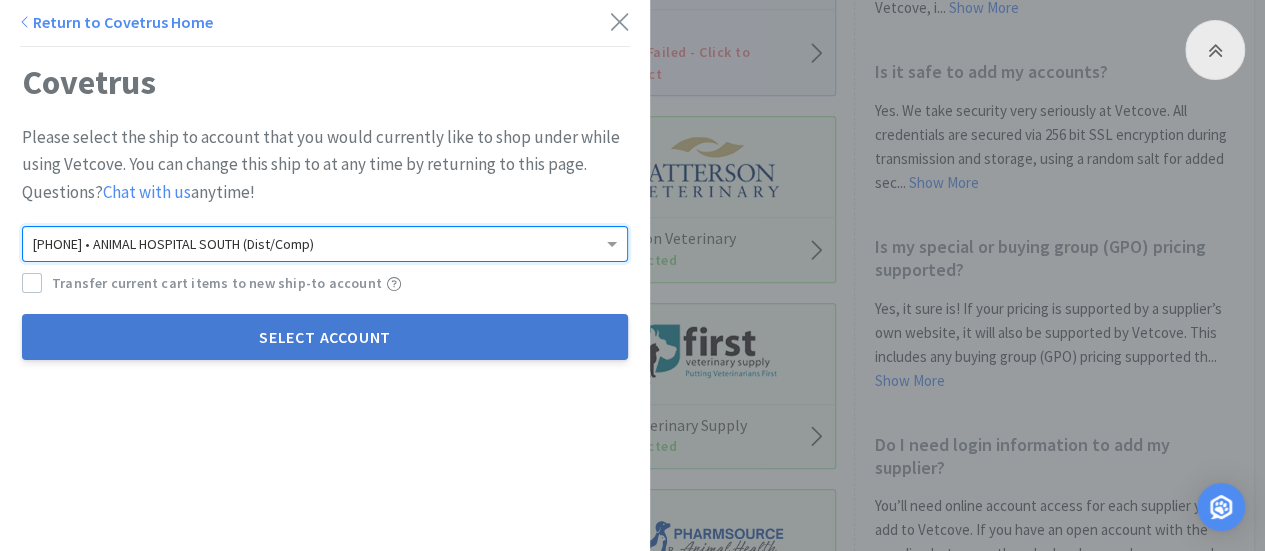click on "Select Account" at bounding box center (325, 337) 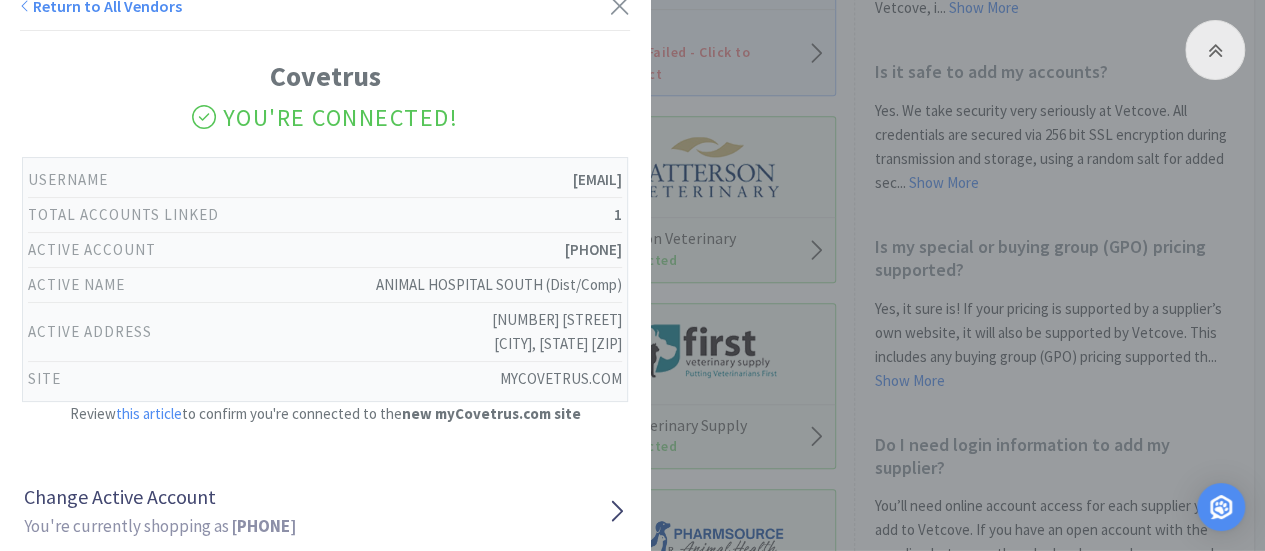 scroll, scrollTop: 0, scrollLeft: 0, axis: both 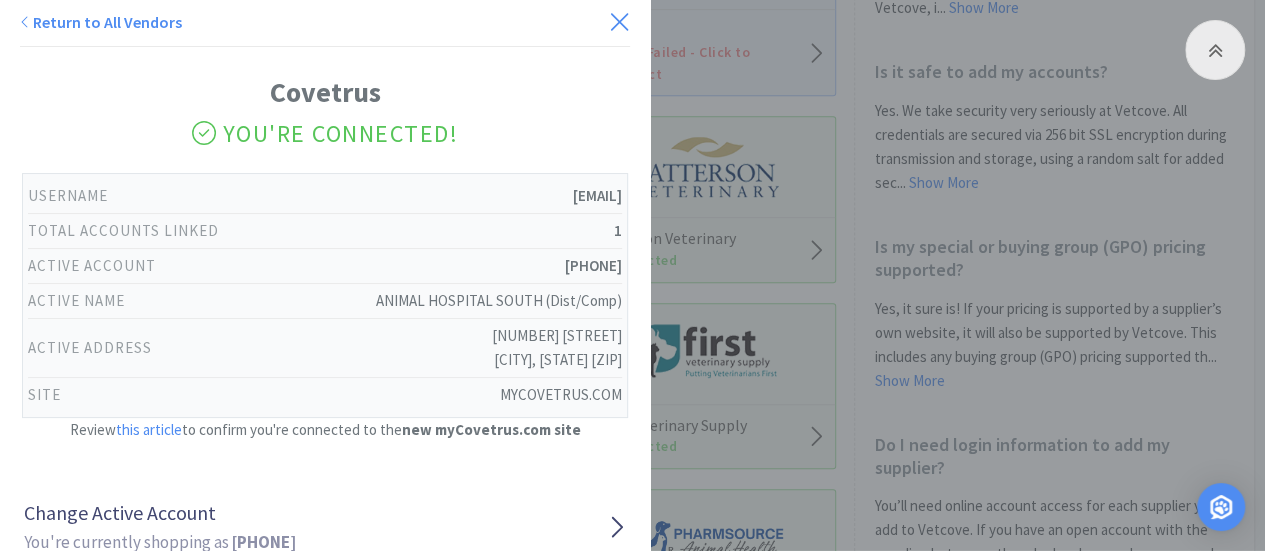 click 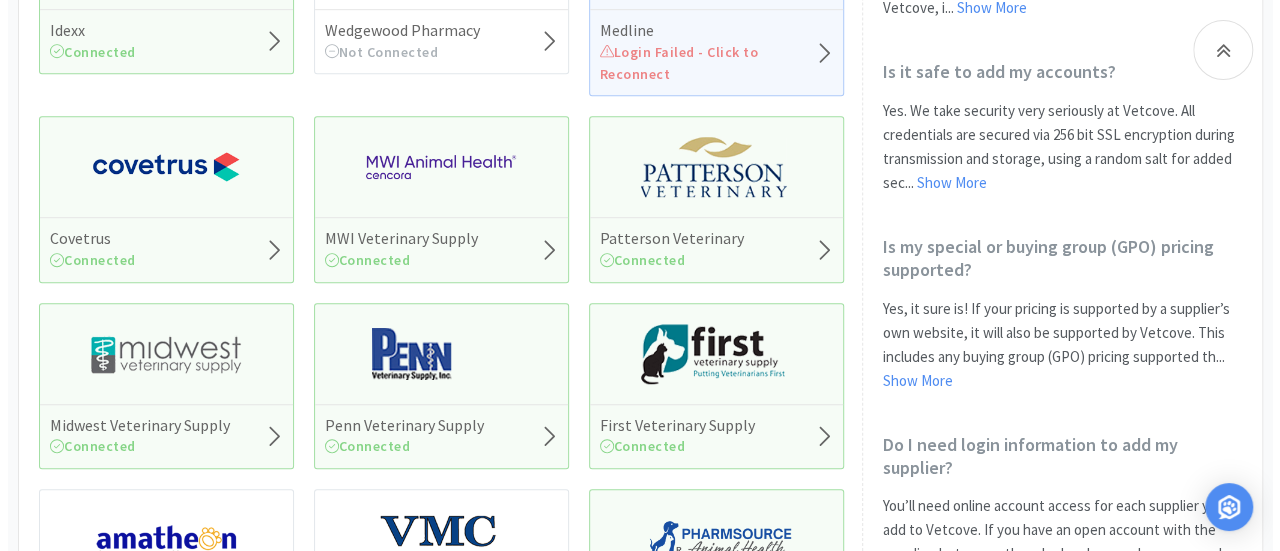 scroll, scrollTop: 0, scrollLeft: 0, axis: both 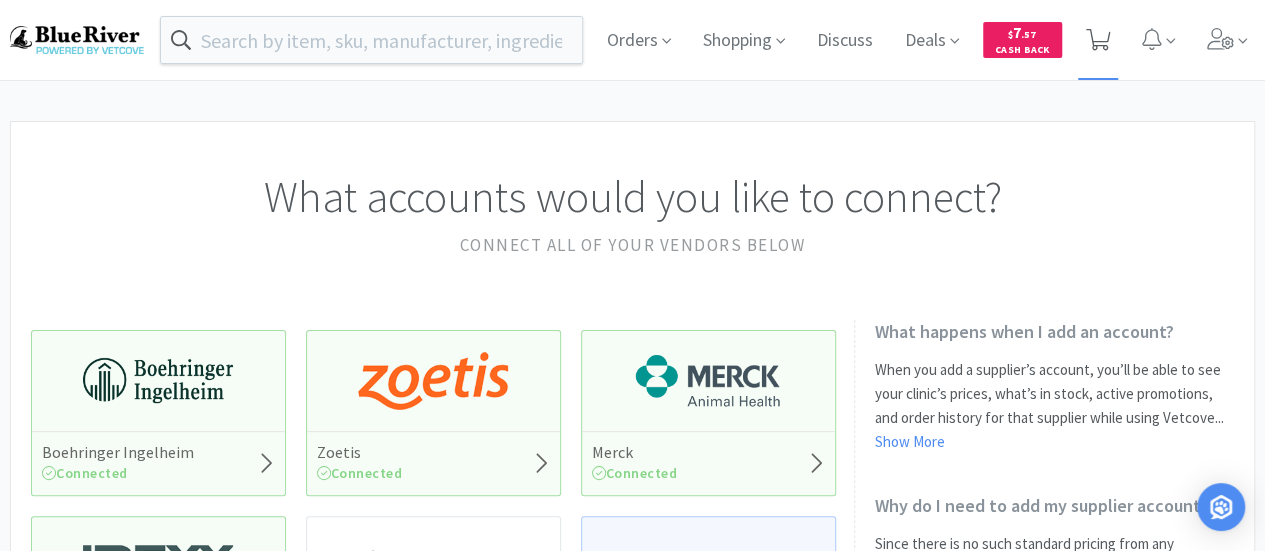 click 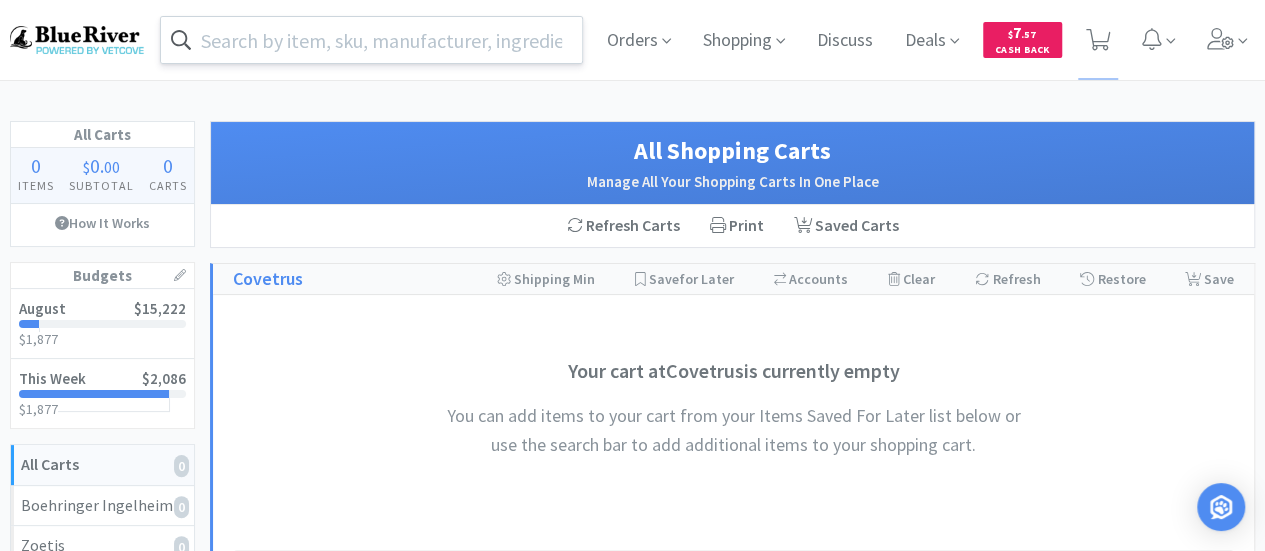 click at bounding box center (371, 40) 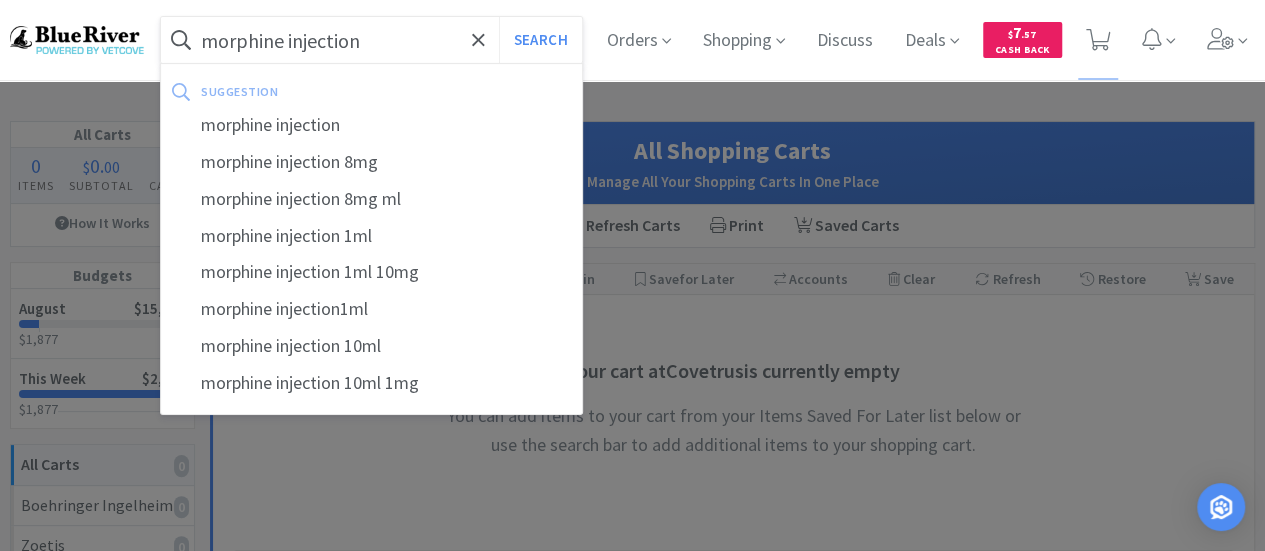 type on "morphine injection" 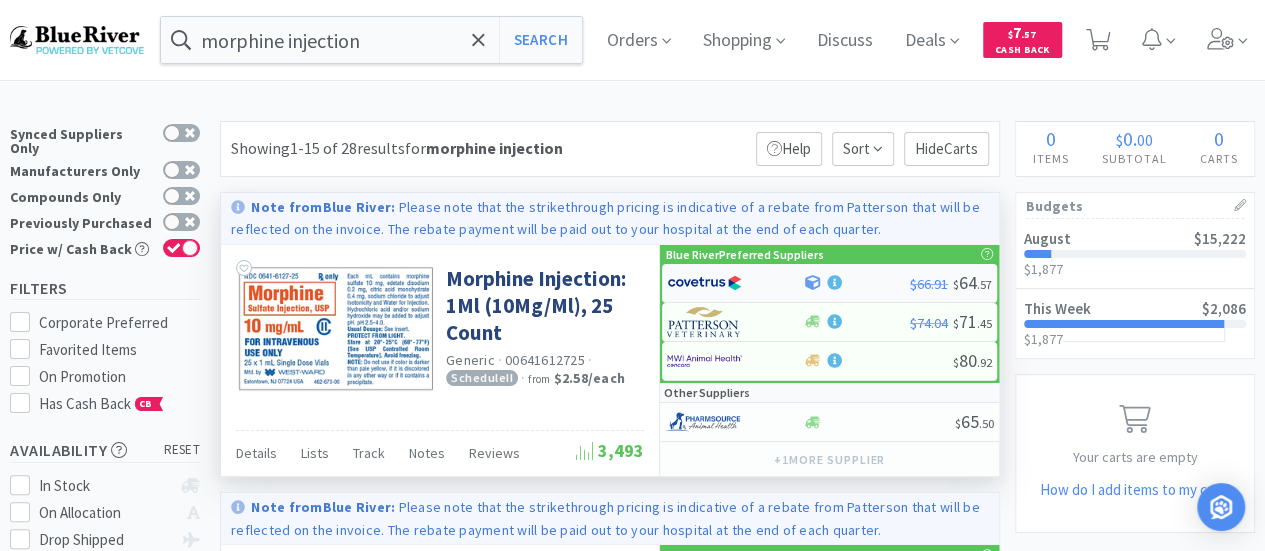 click at bounding box center [856, 282] 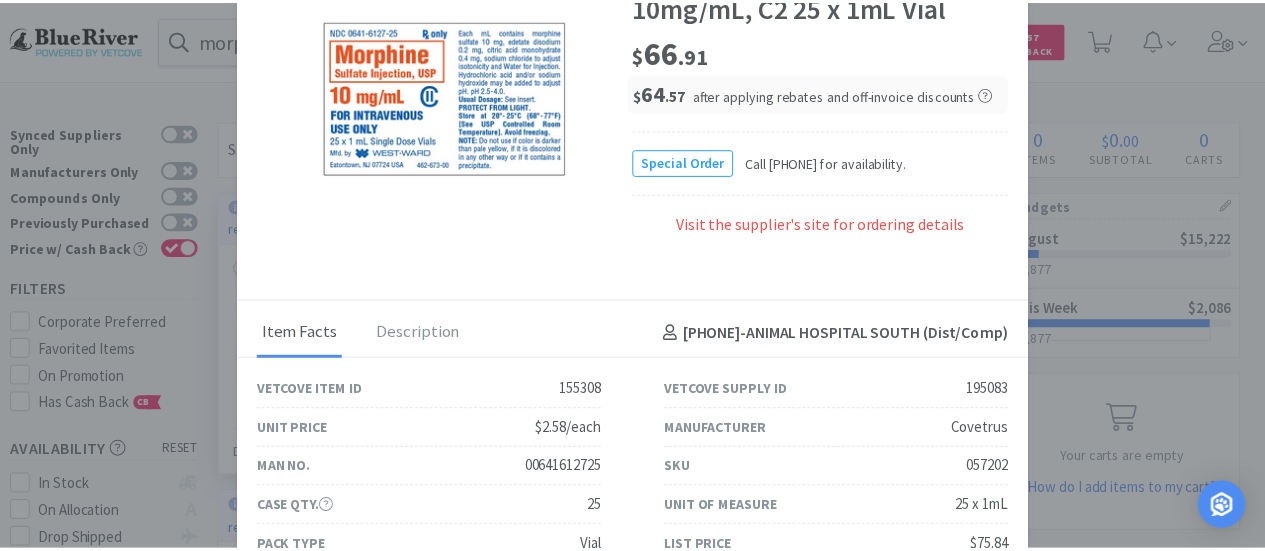 scroll, scrollTop: 0, scrollLeft: 0, axis: both 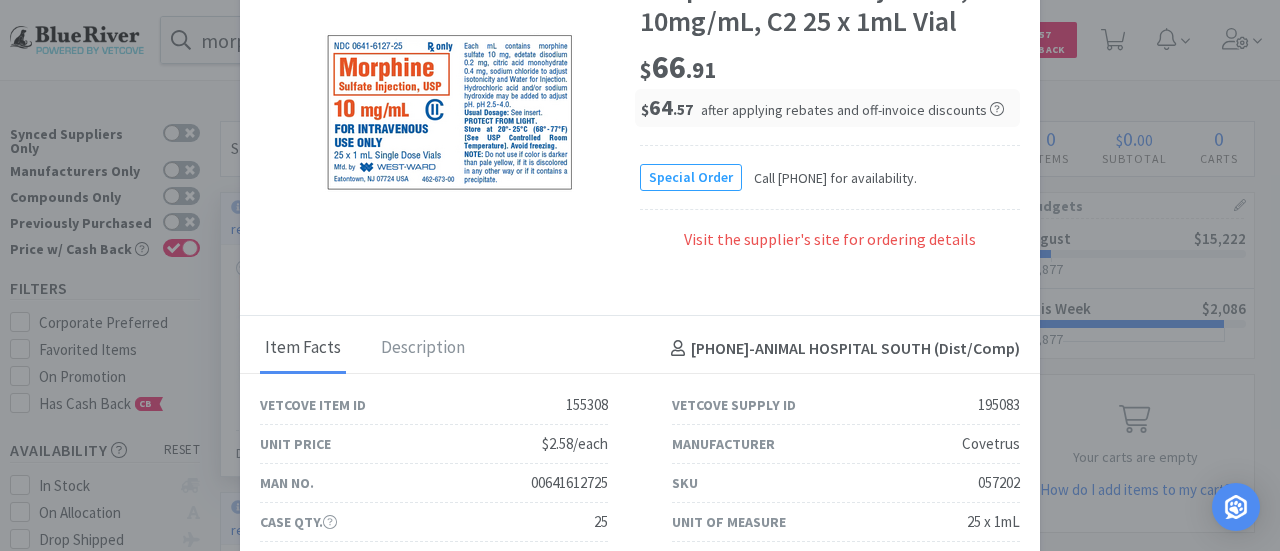 click on "Sold by  Covetrus Morphine Sulfate Injection, 10mg/mL, C2 25 x 1mL Vial $ 66 . 91 $ 64 . 57 after applying rebates and off-invoice discounts    Special Order This item cannot be ordered online. Call 877-999-2838 for availability. Visit the supplier's site for ordering details" at bounding box center (640, 121) 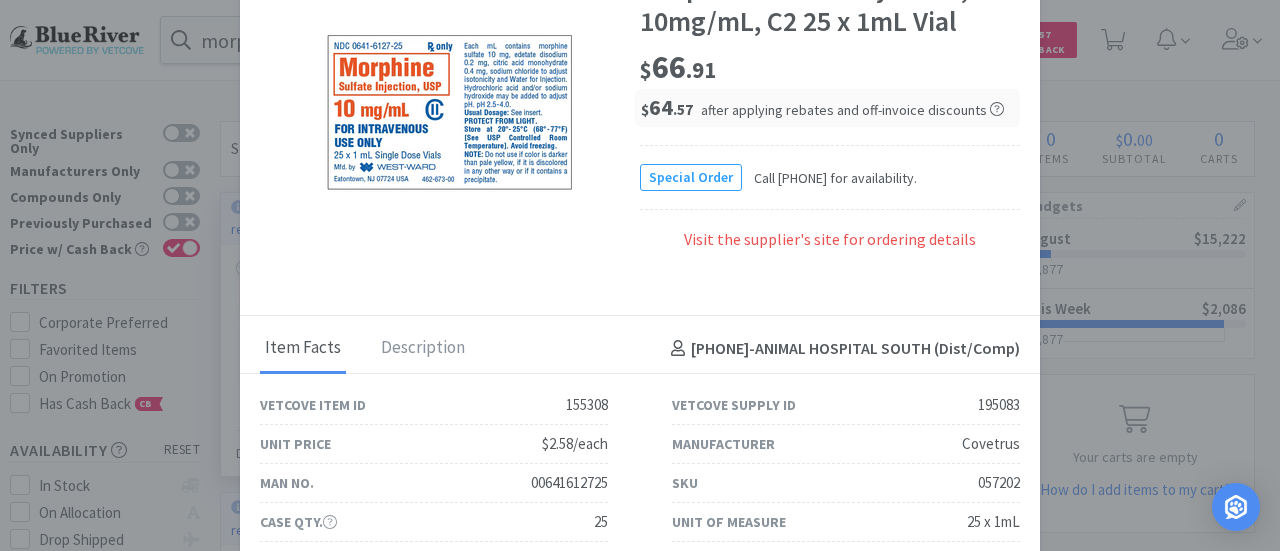 click at bounding box center [450, 114] 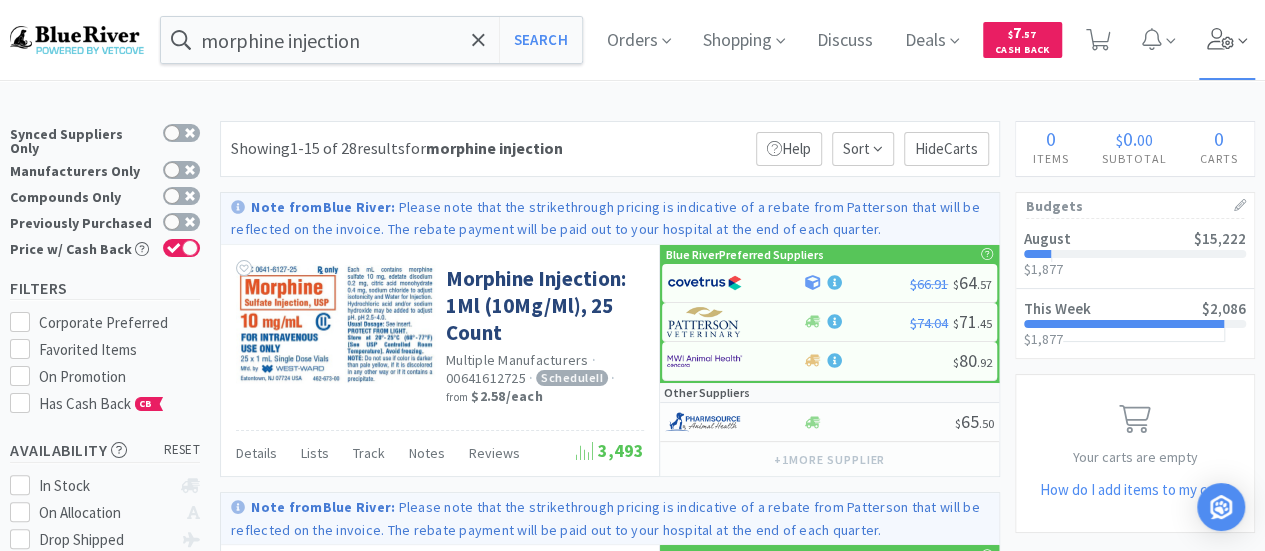 click 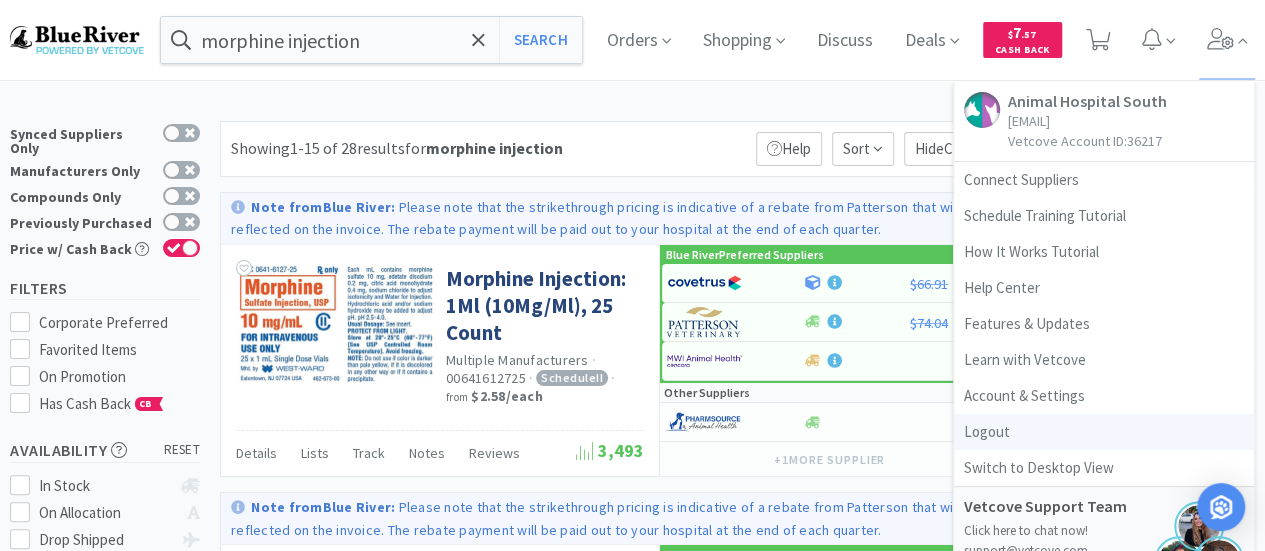 click on "Logout" at bounding box center (1104, 432) 